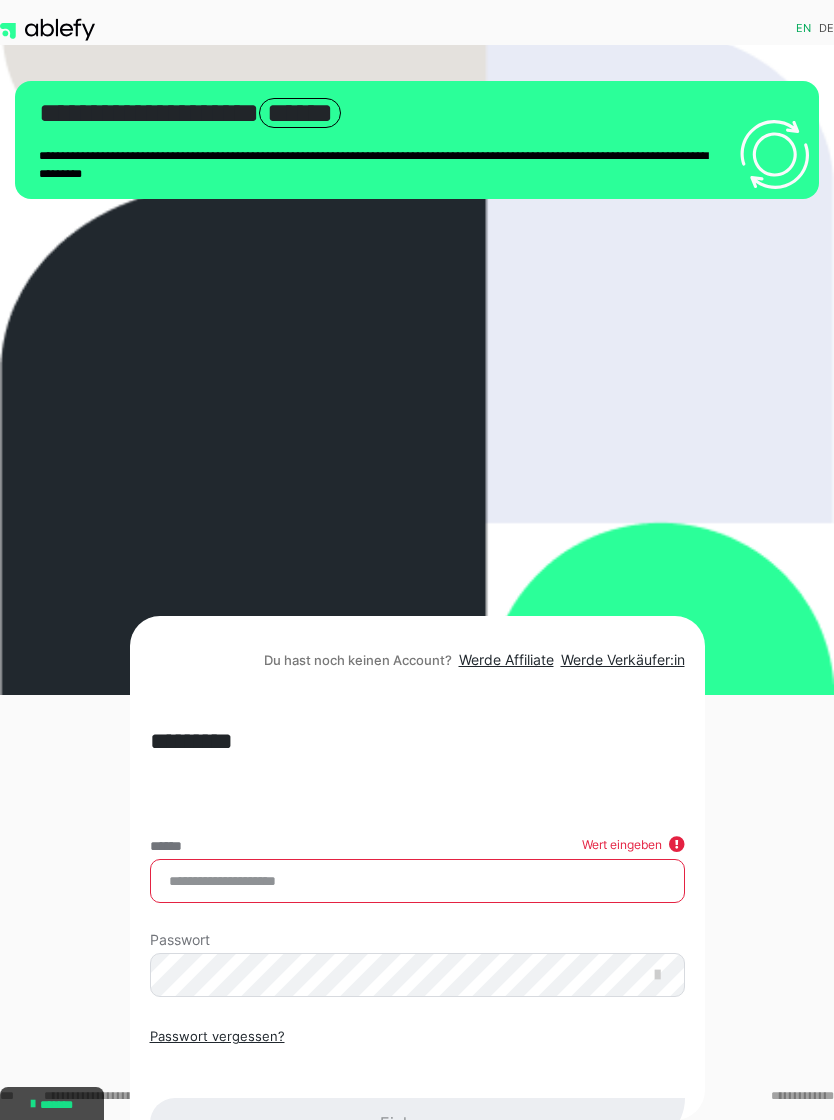 scroll, scrollTop: 90, scrollLeft: 0, axis: vertical 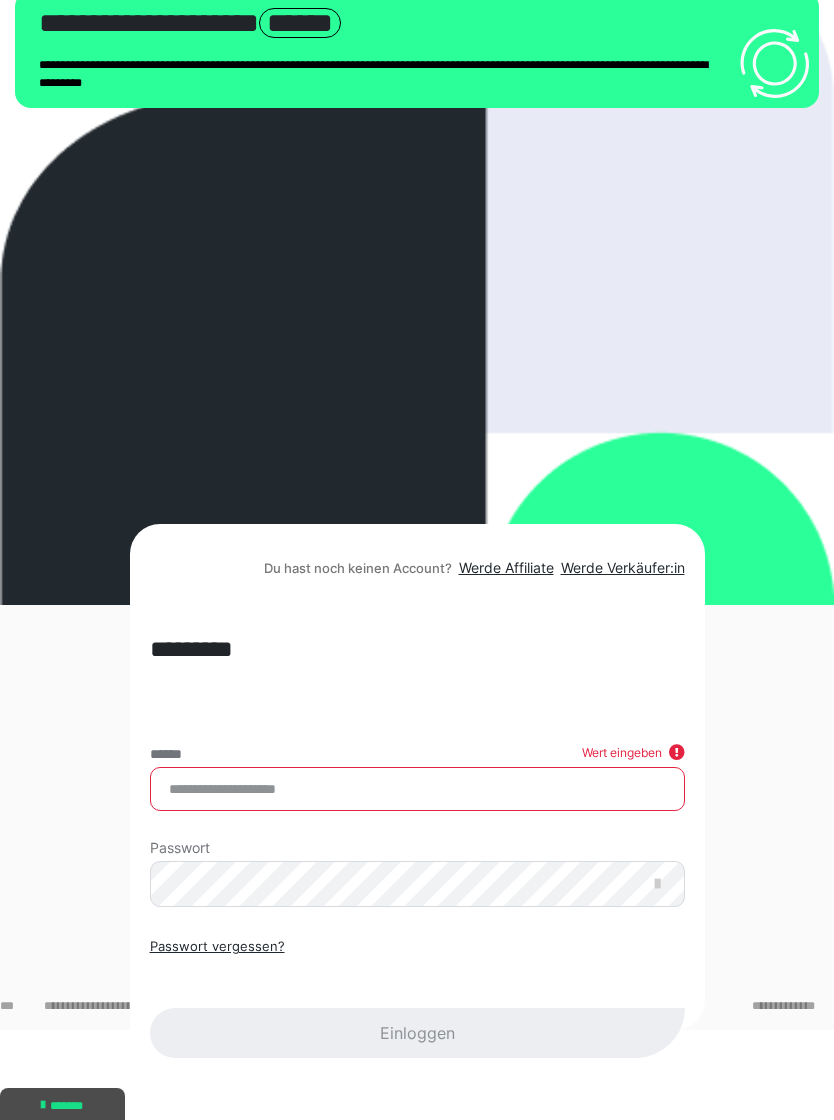 click on "******" at bounding box center [417, 789] 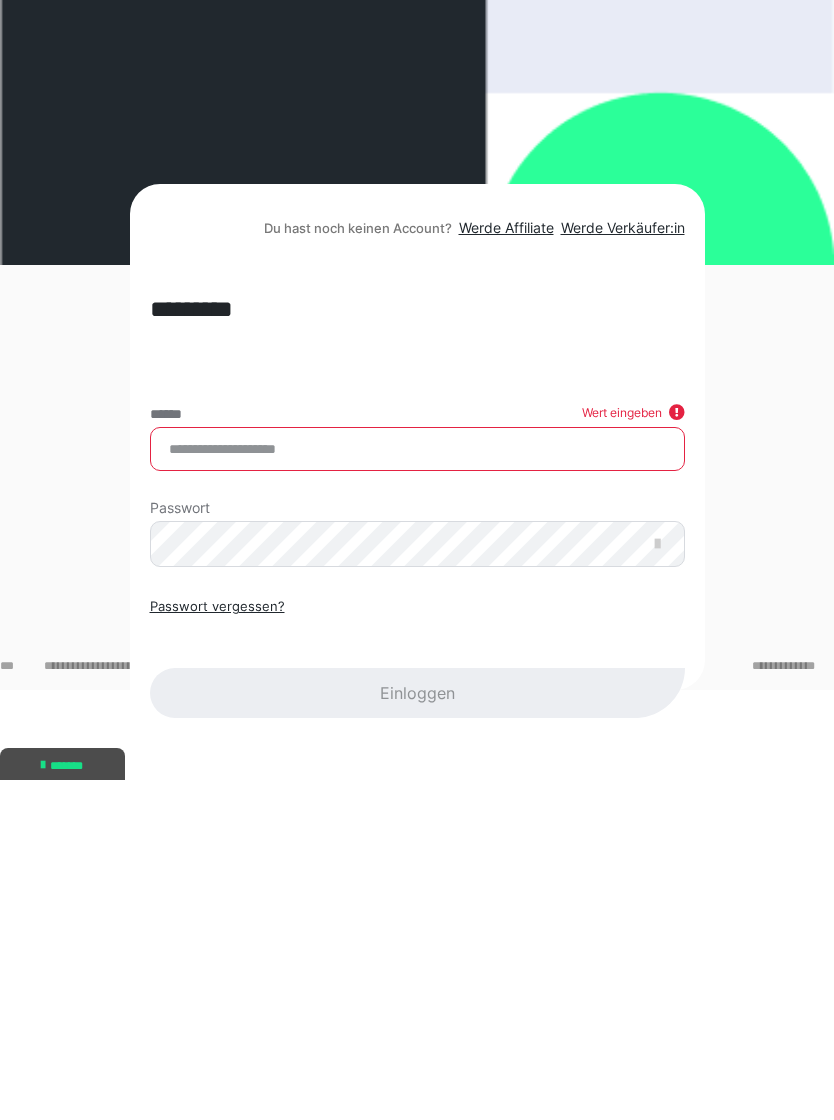 type on "**********" 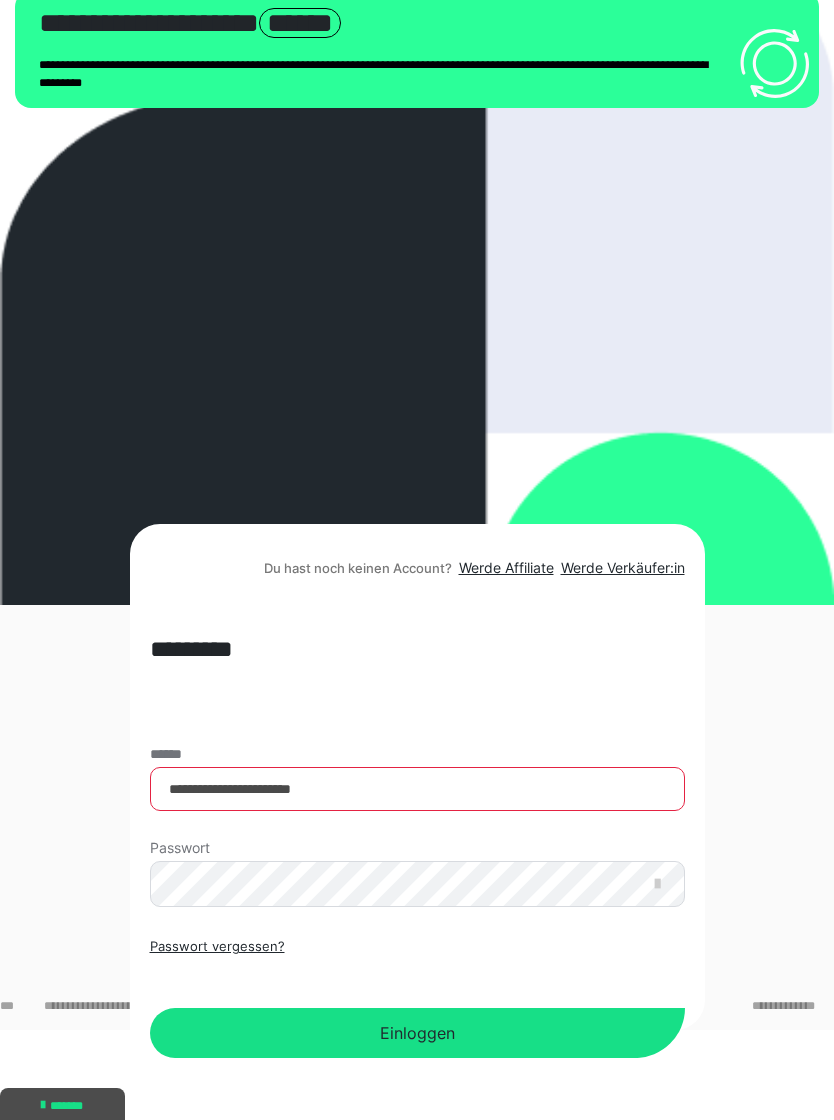 click on "Einloggen" at bounding box center (417, 1033) 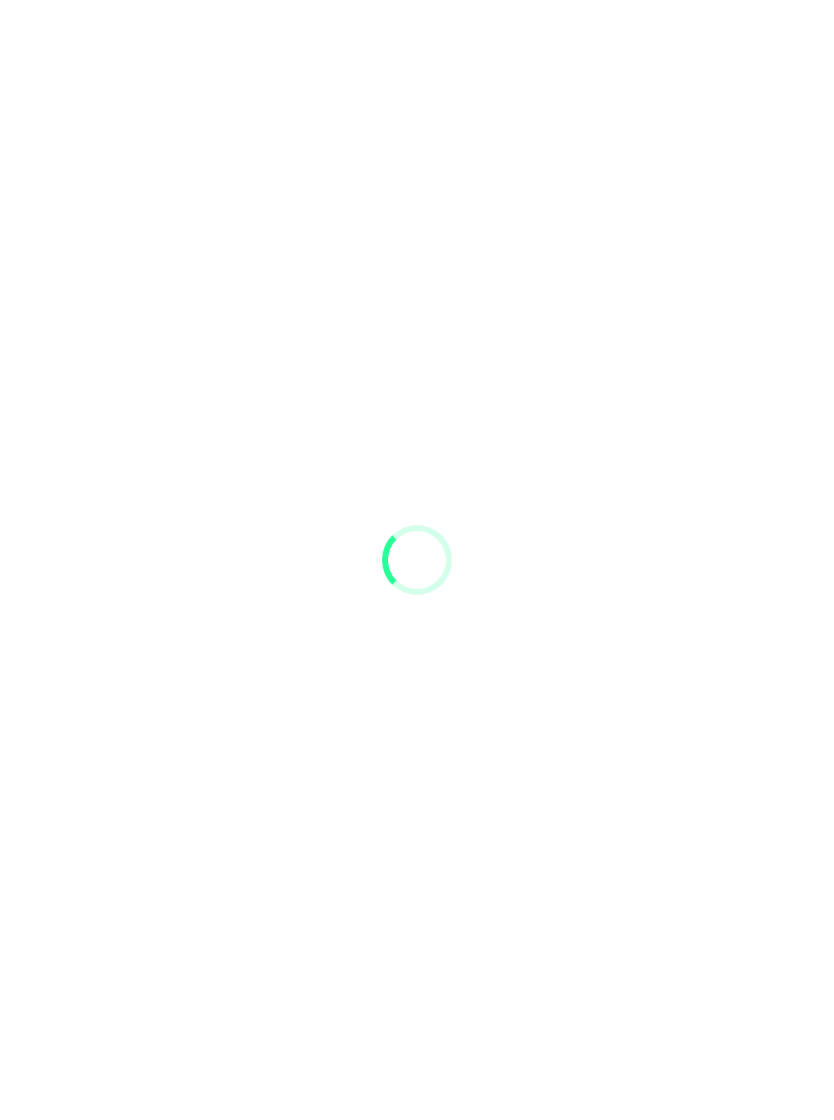 scroll, scrollTop: 0, scrollLeft: 0, axis: both 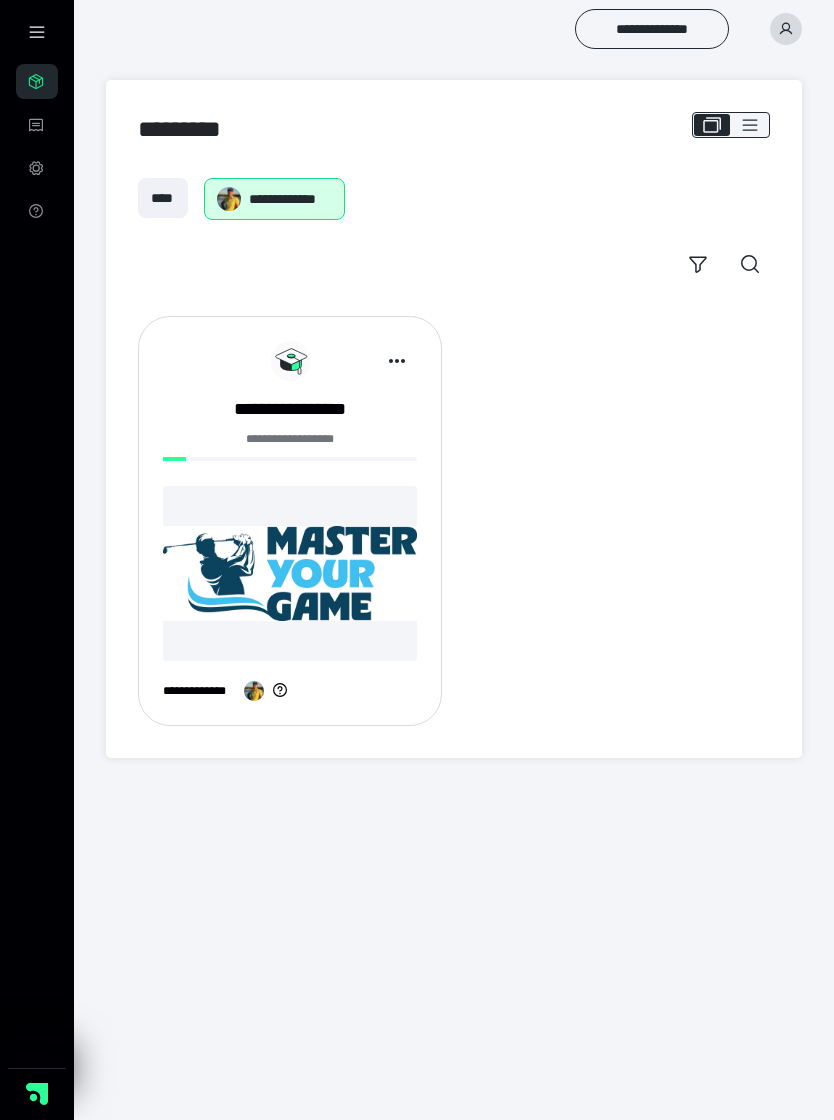 click at bounding box center (290, 573) 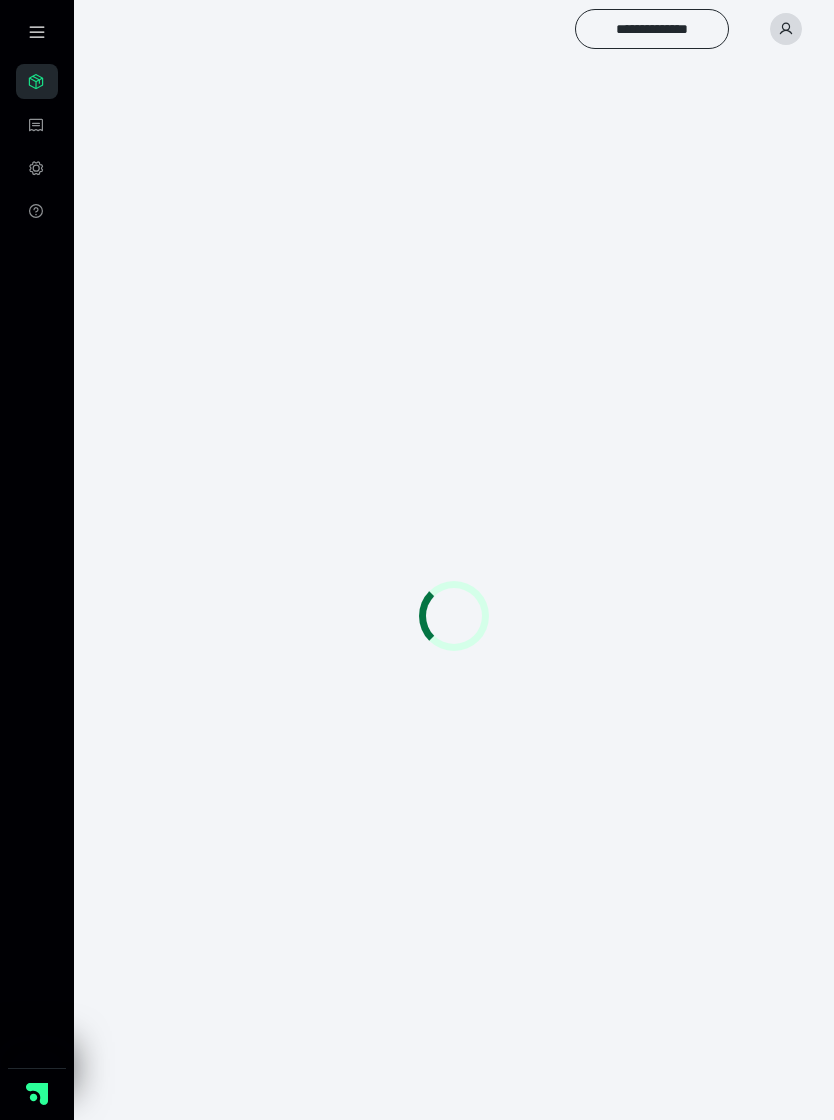 scroll, scrollTop: 0, scrollLeft: 0, axis: both 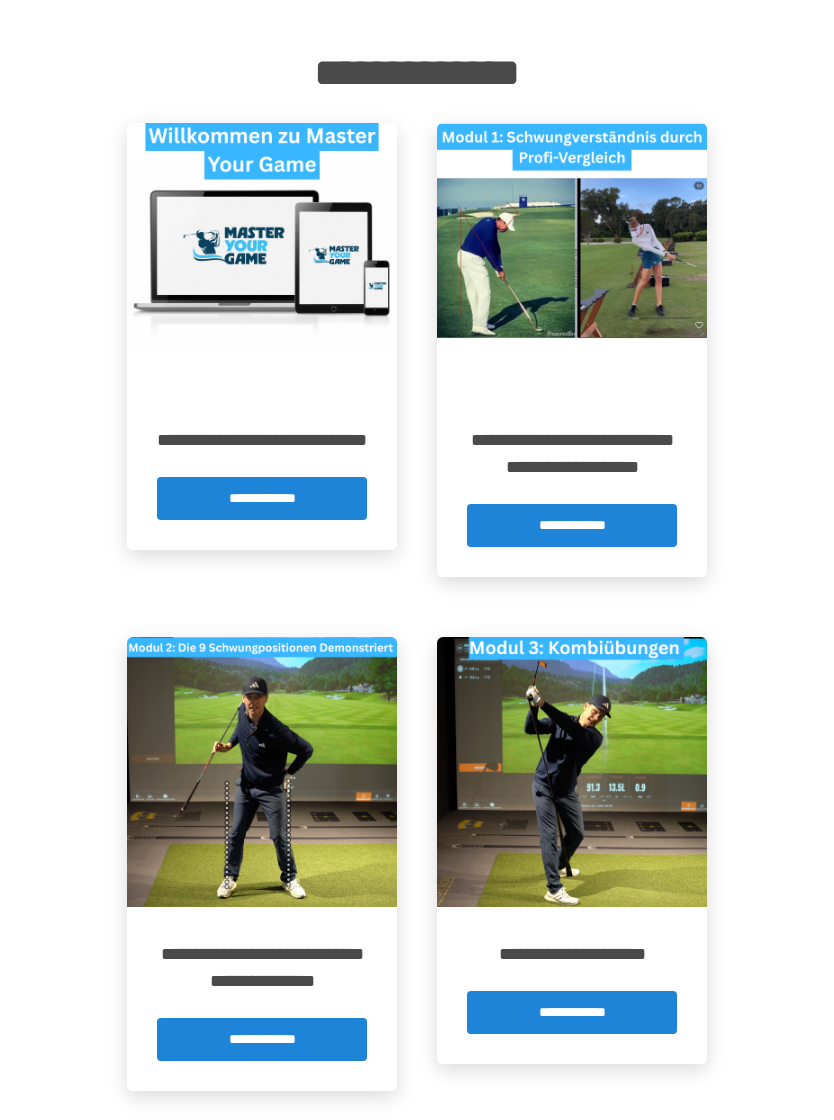click on "**********" at bounding box center (572, 1012) 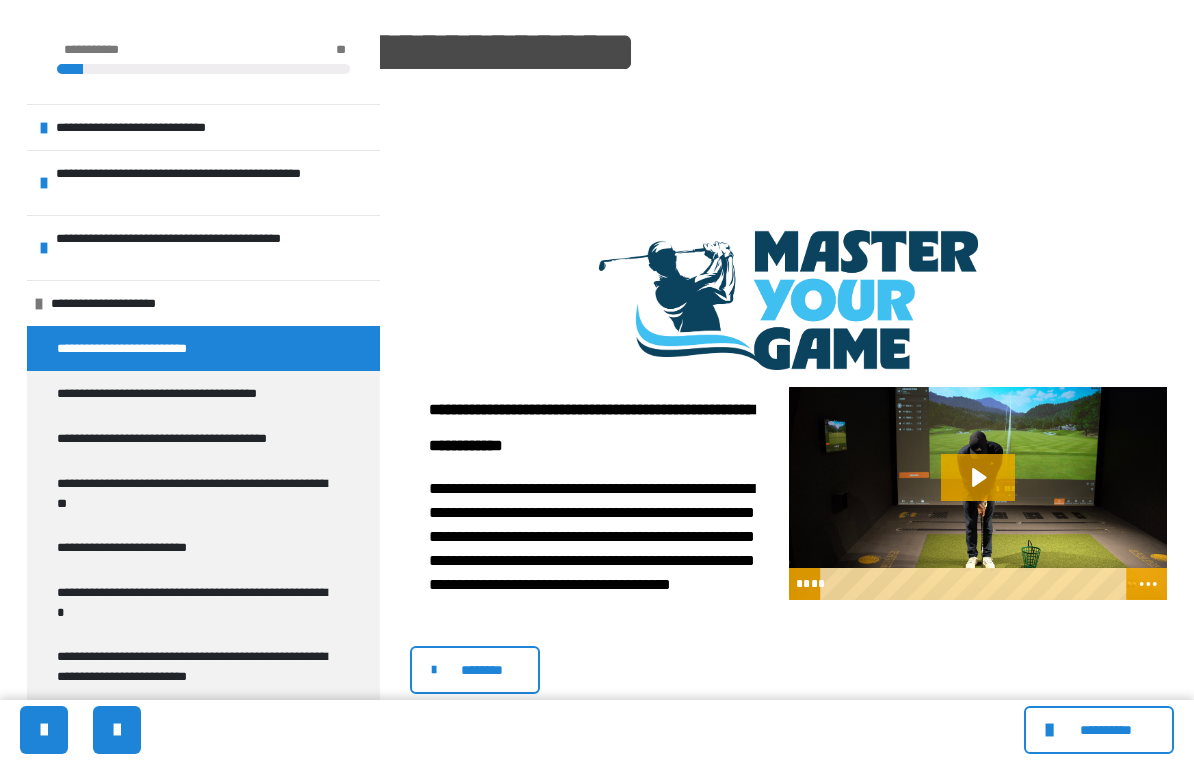 scroll, scrollTop: 103, scrollLeft: 0, axis: vertical 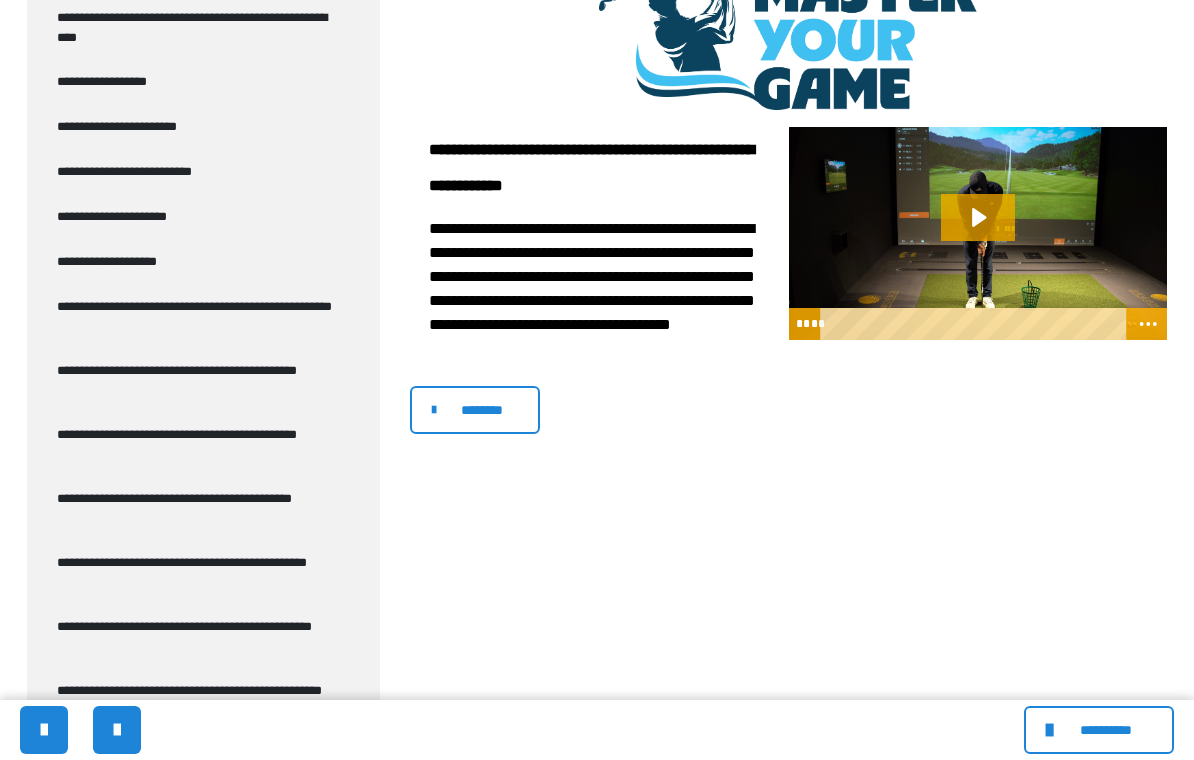 click on "**********" at bounding box center [195, 572] 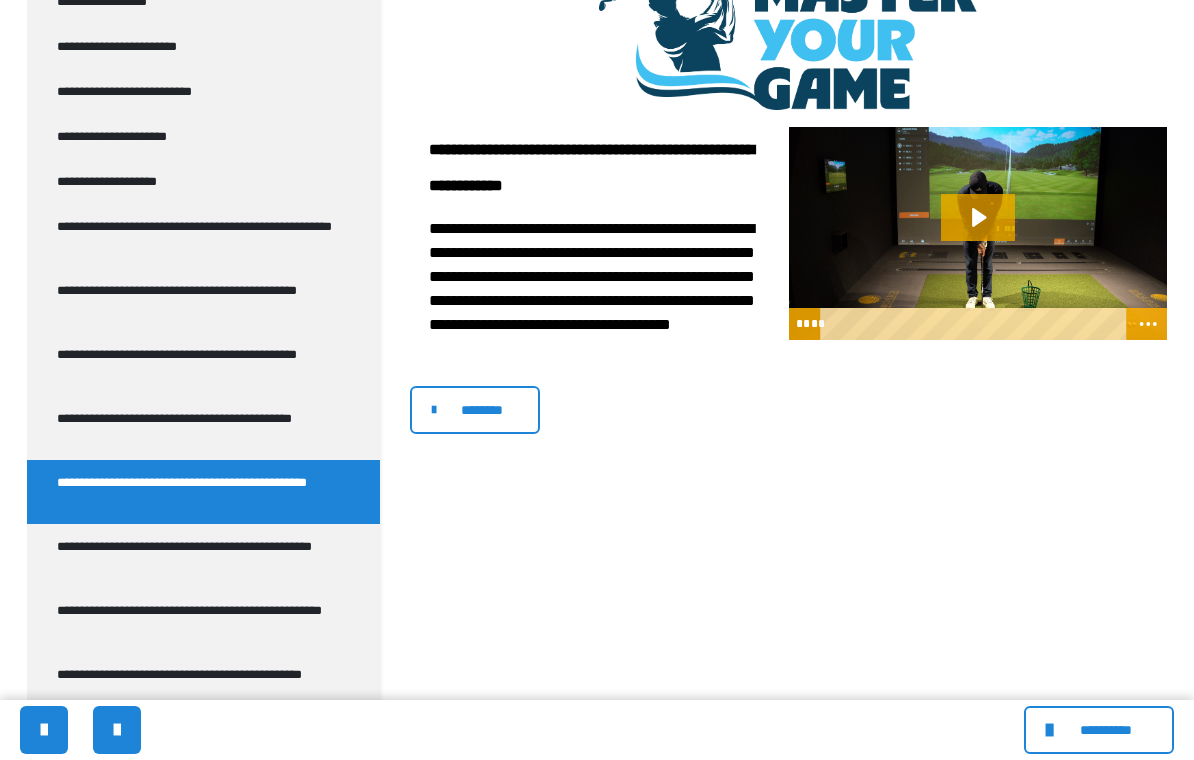 scroll, scrollTop: 0, scrollLeft: 0, axis: both 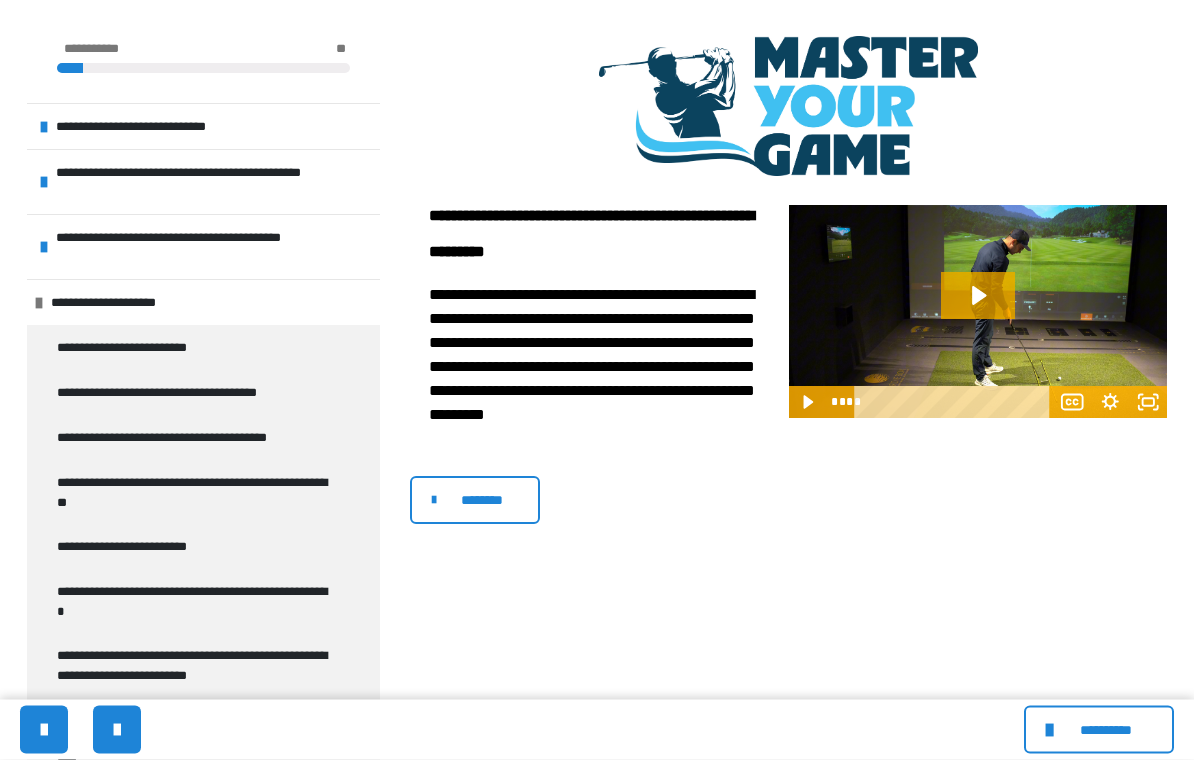 click 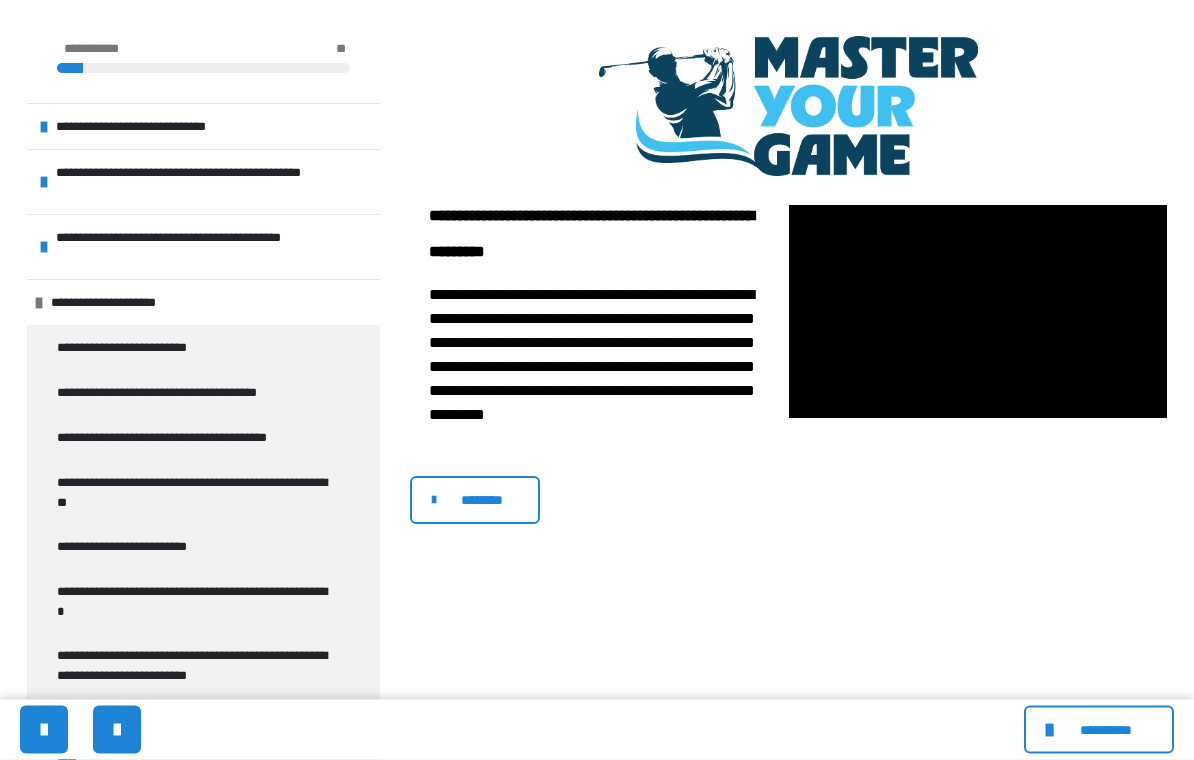 scroll, scrollTop: 346, scrollLeft: 0, axis: vertical 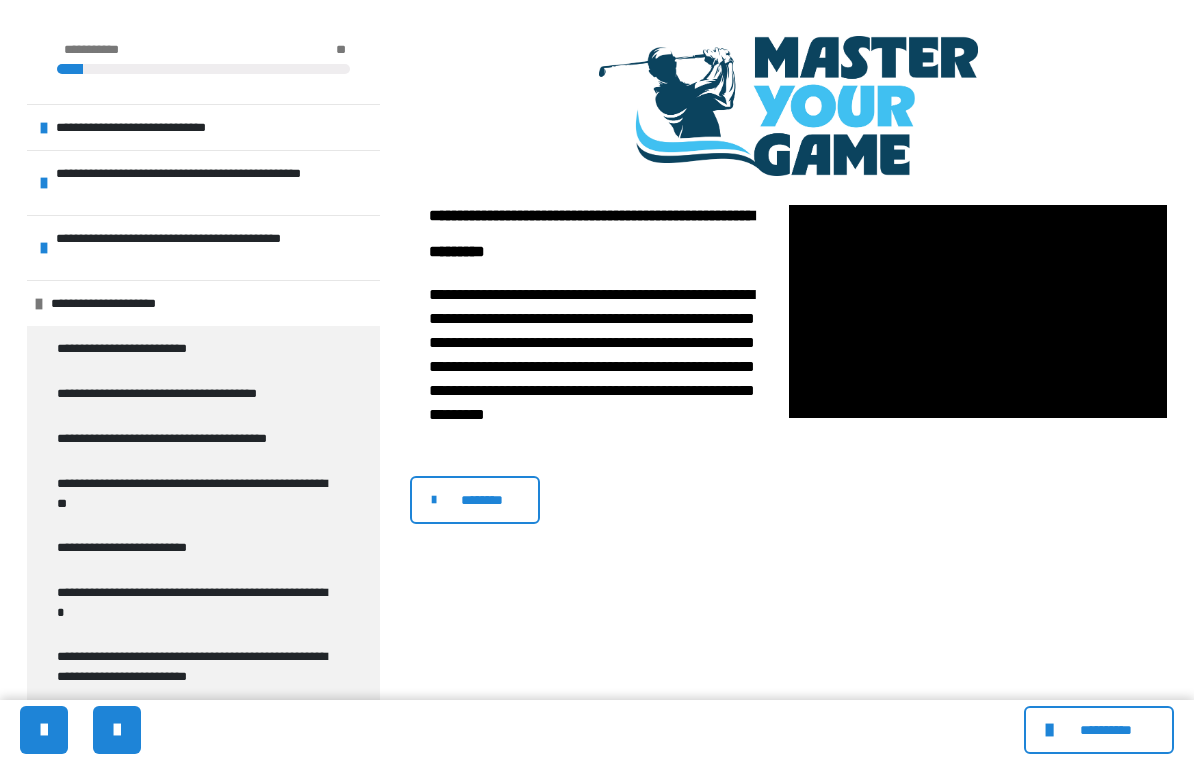 click at bounding box center (978, 311) 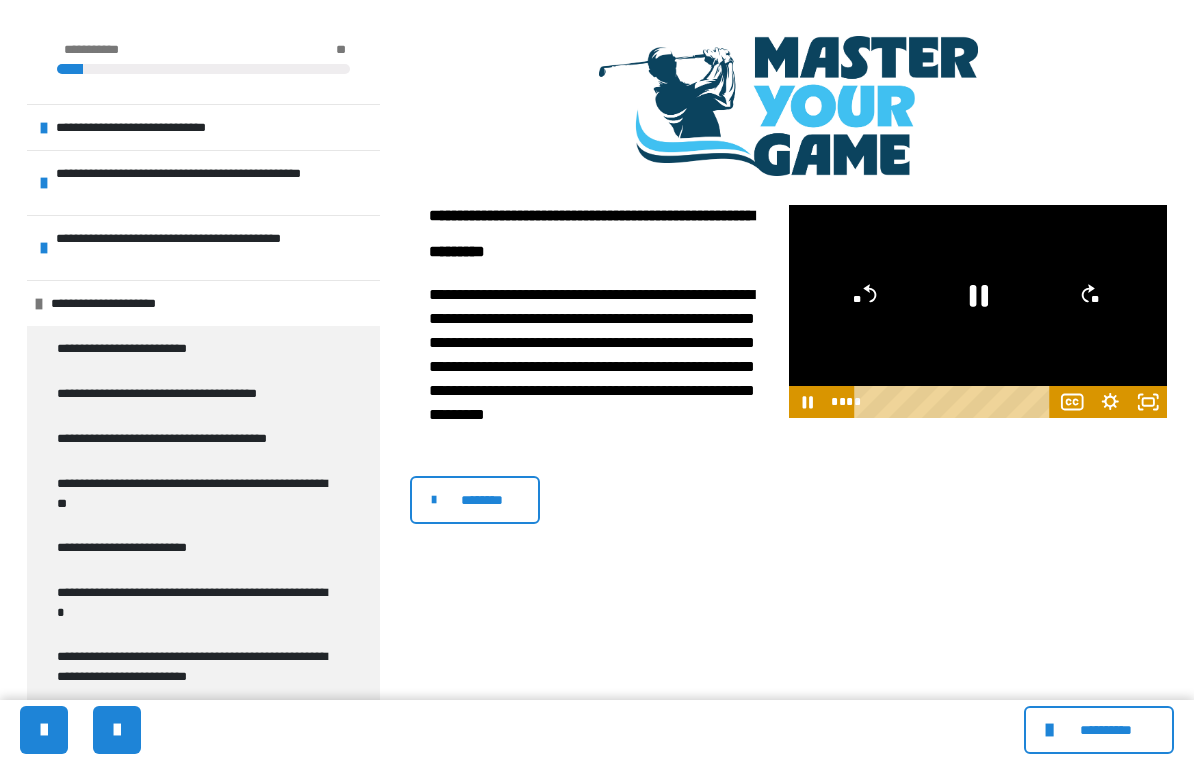 click 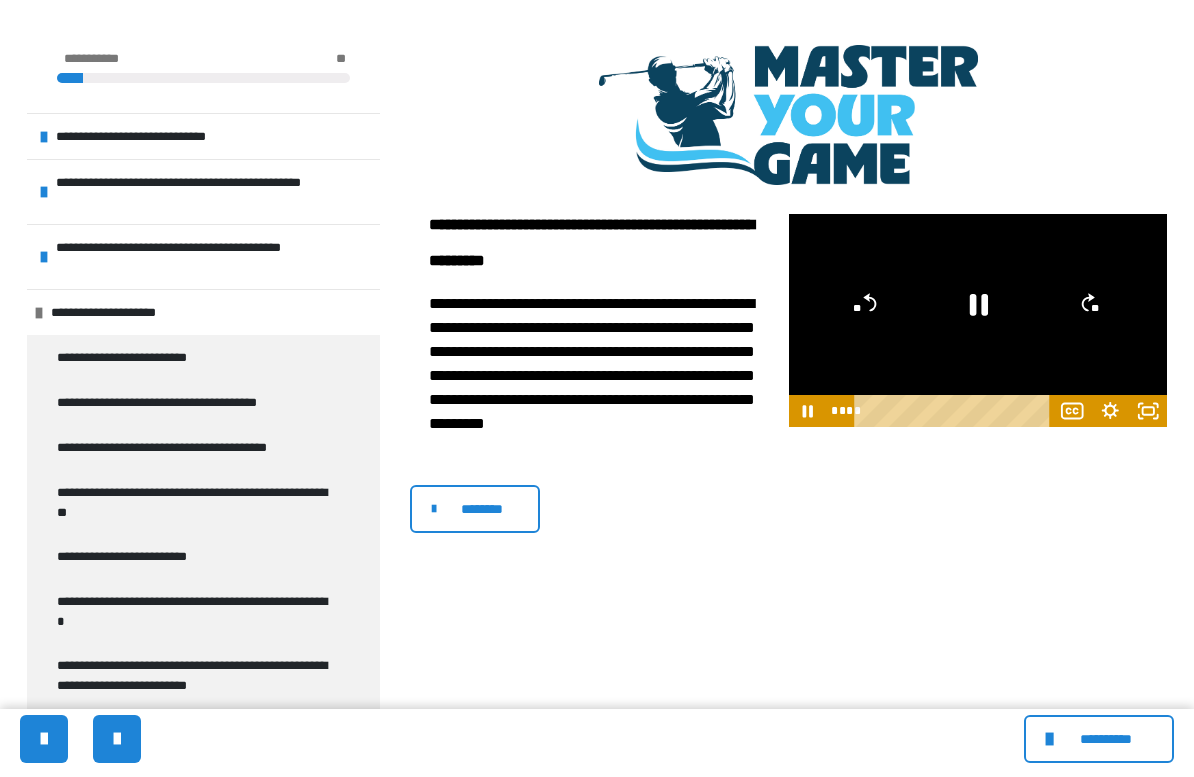 scroll, scrollTop: 24, scrollLeft: 0, axis: vertical 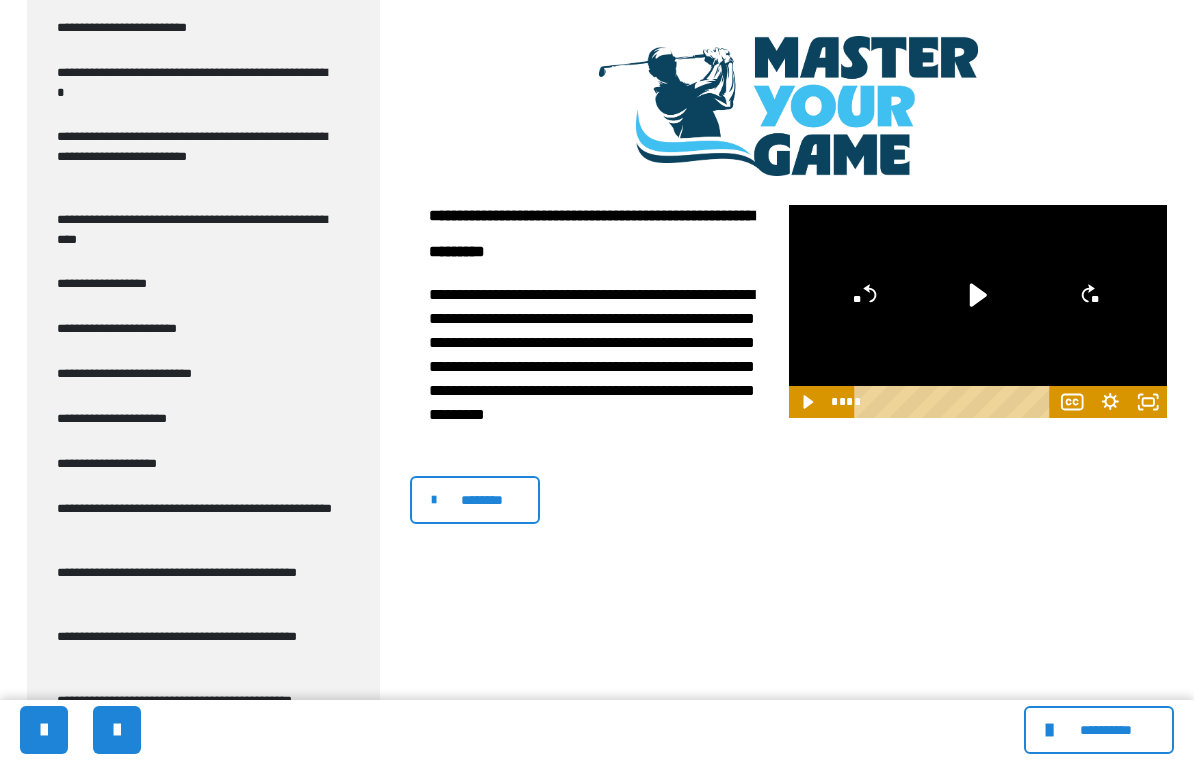 click on "**********" at bounding box center (195, 229) 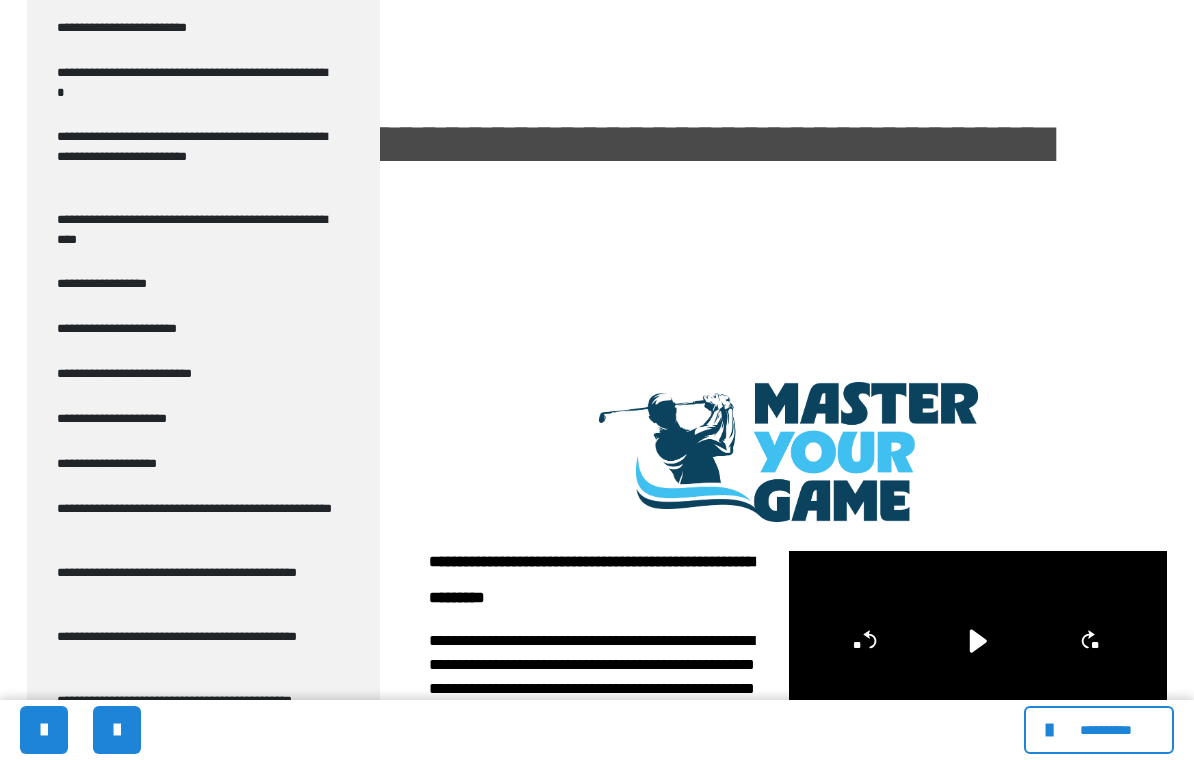 scroll, scrollTop: 0, scrollLeft: 0, axis: both 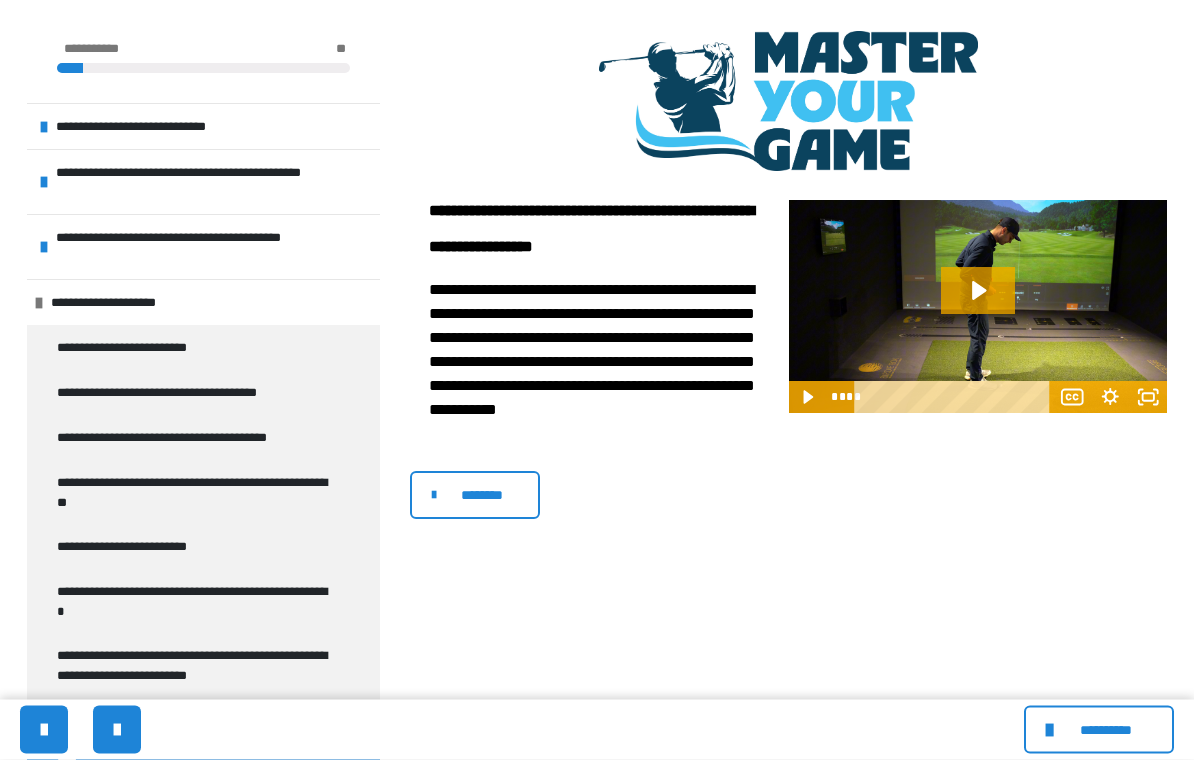 click 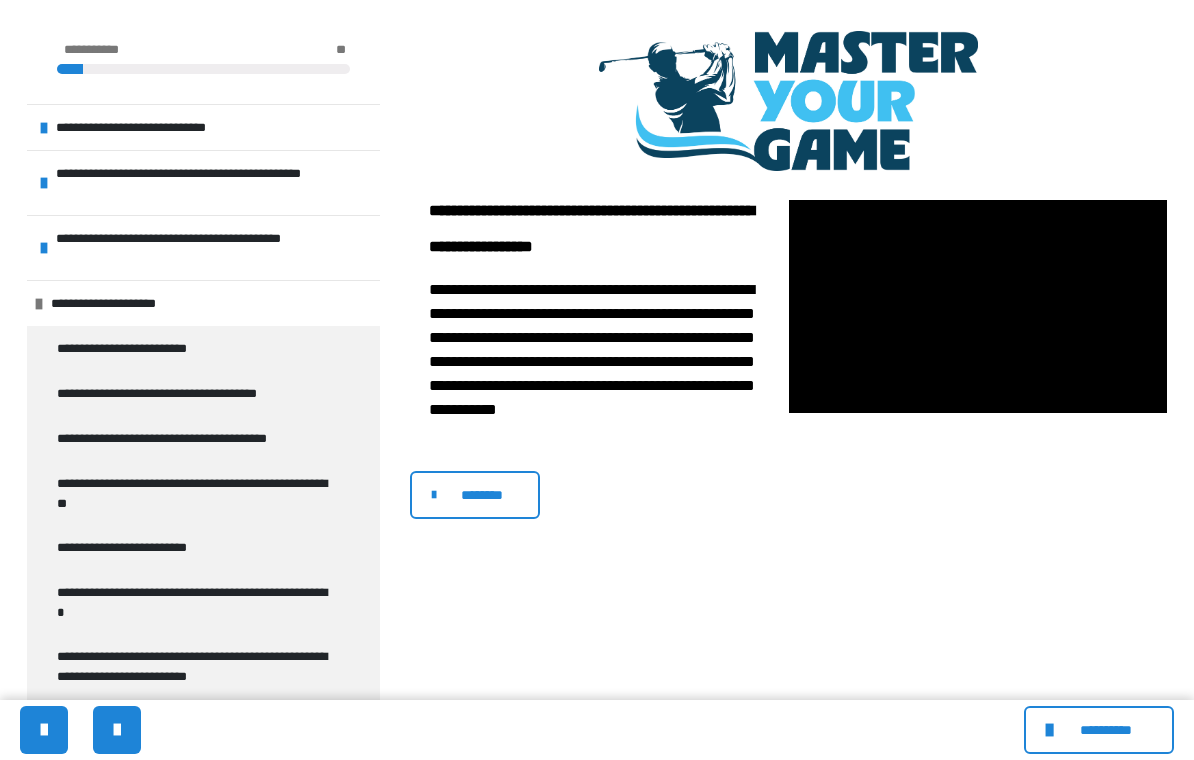 click at bounding box center [978, 306] 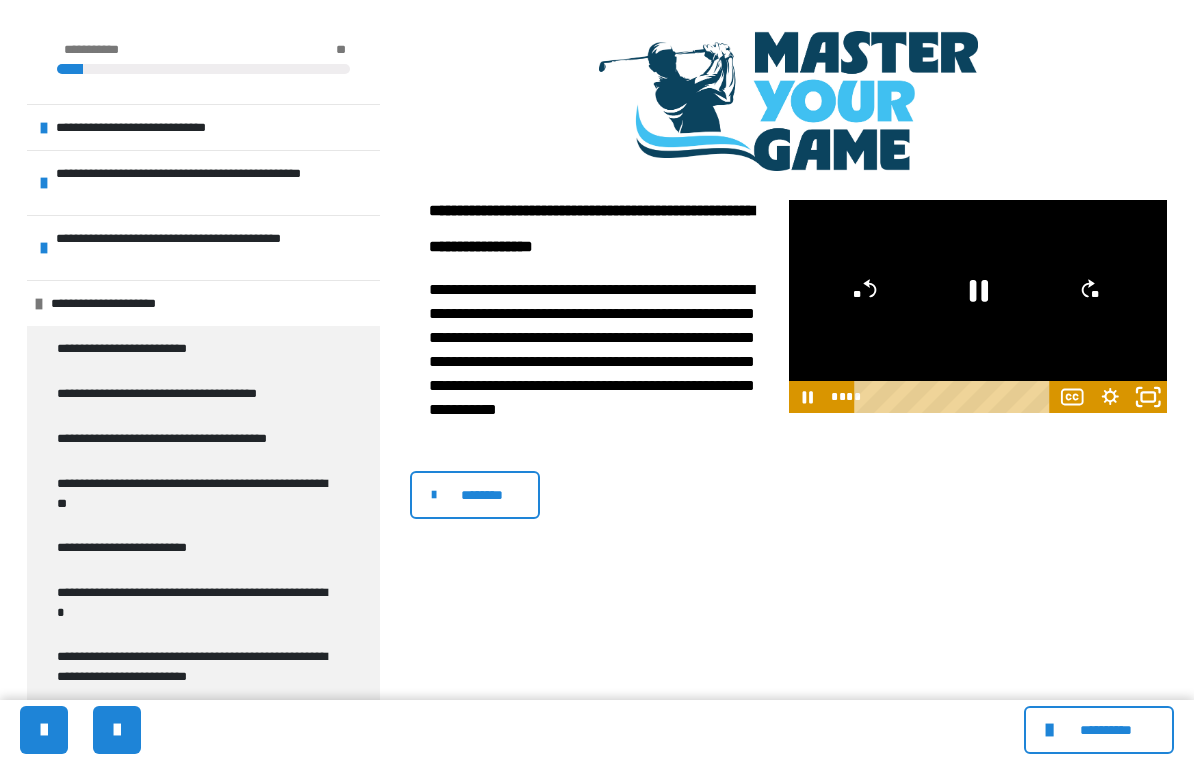 click 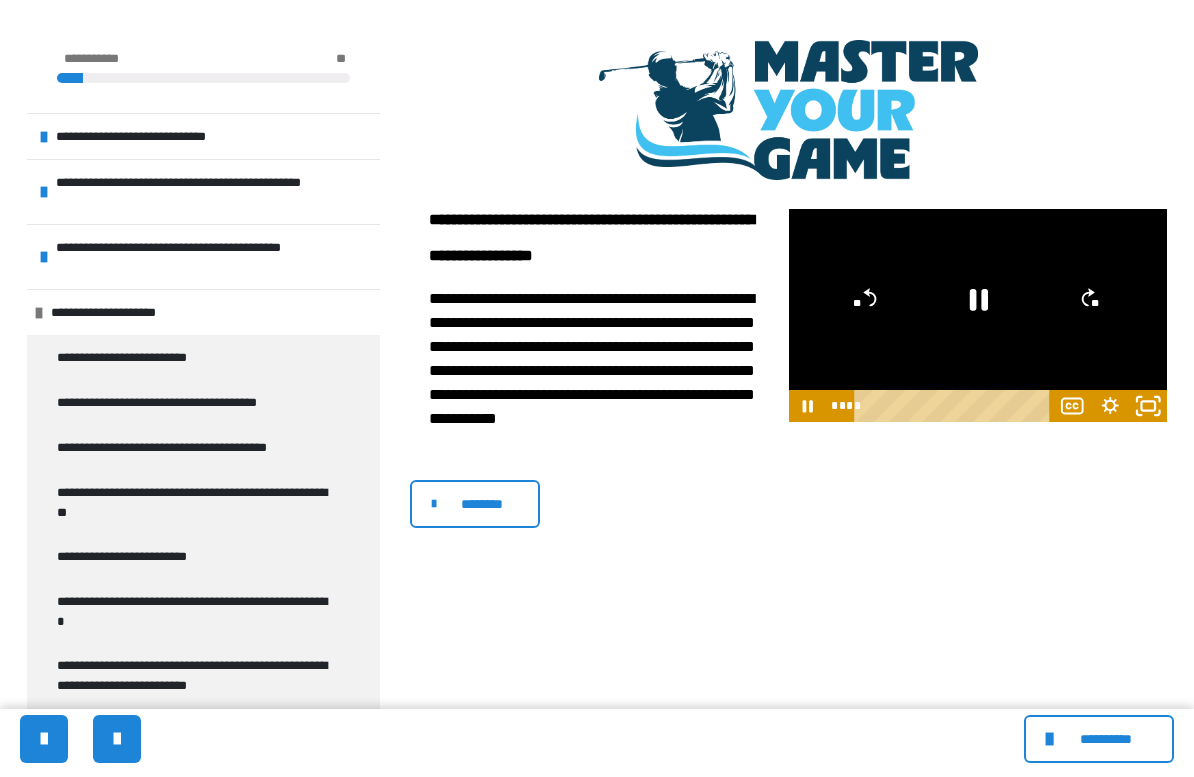 scroll, scrollTop: 24, scrollLeft: 0, axis: vertical 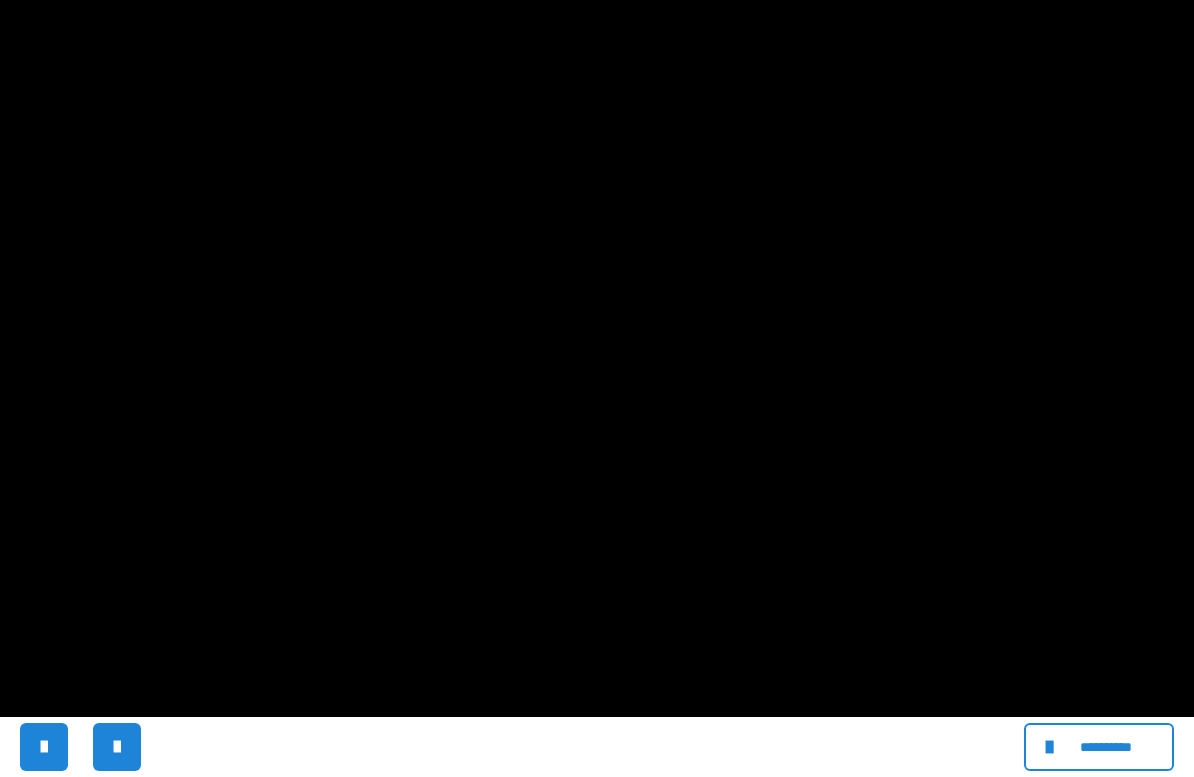 click at bounding box center (597, 388) 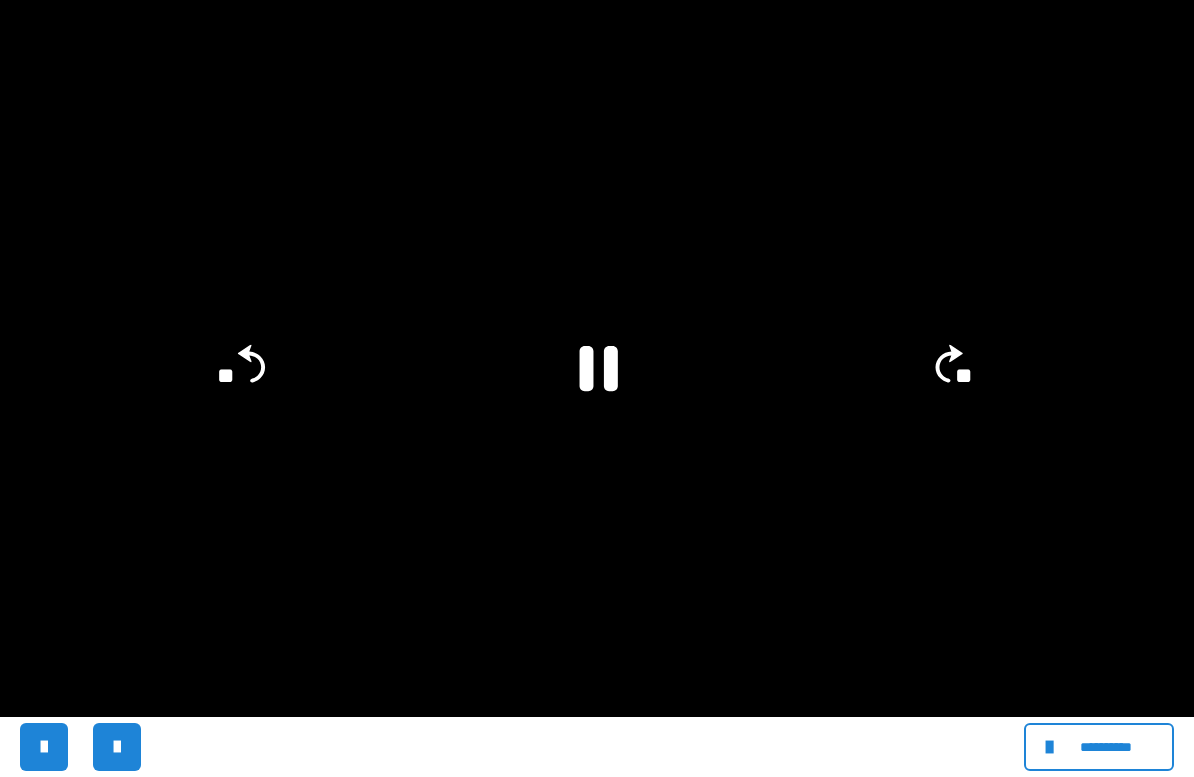 click 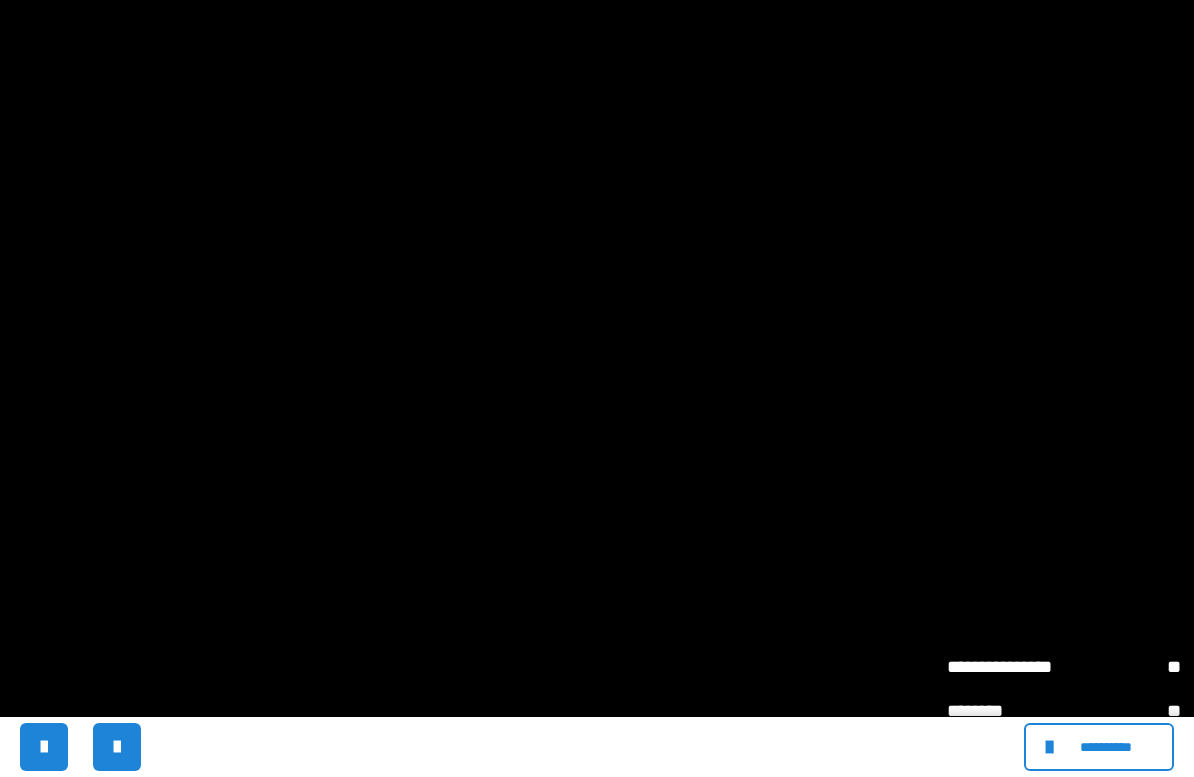 click at bounding box center (597, 388) 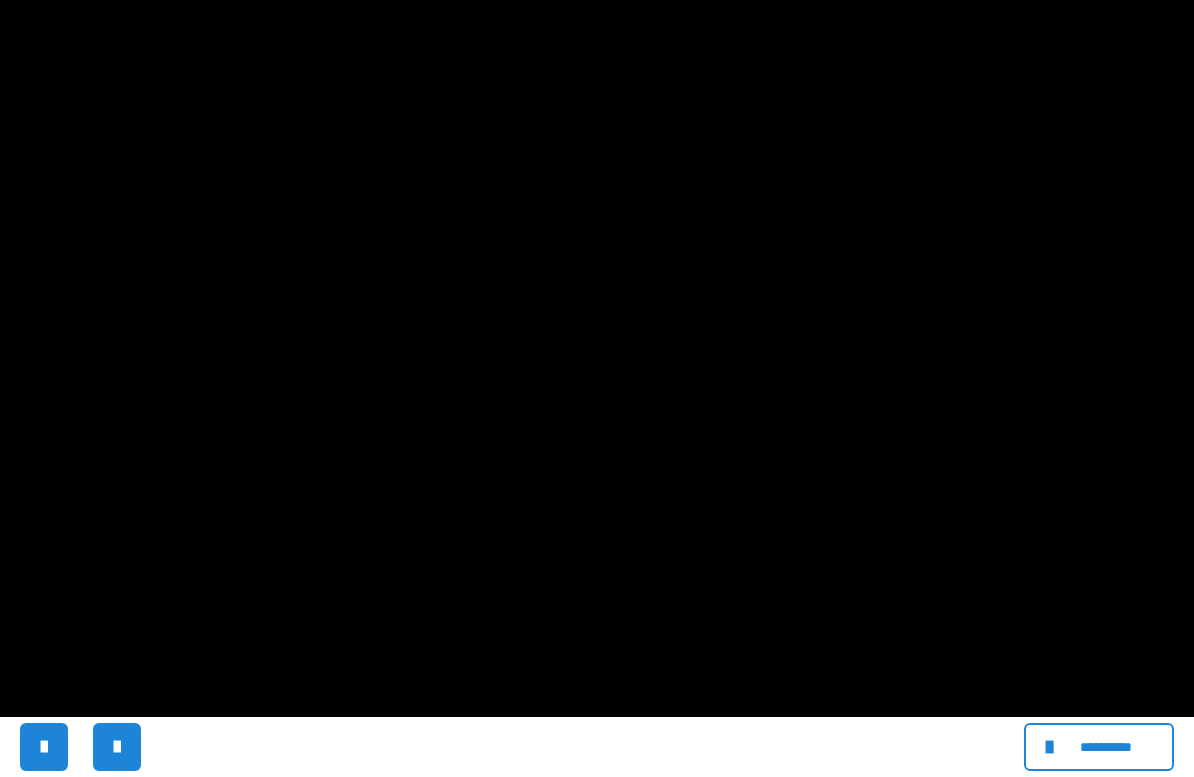 click at bounding box center (597, 388) 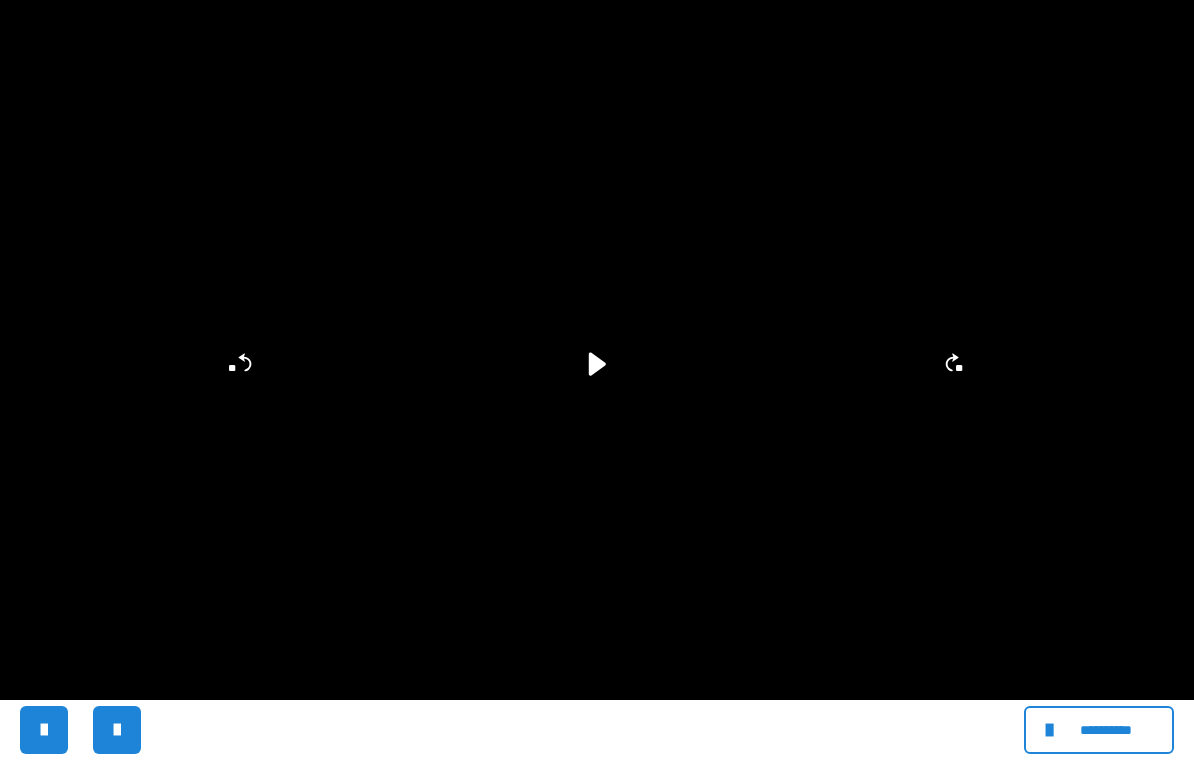 scroll, scrollTop: 437, scrollLeft: 0, axis: vertical 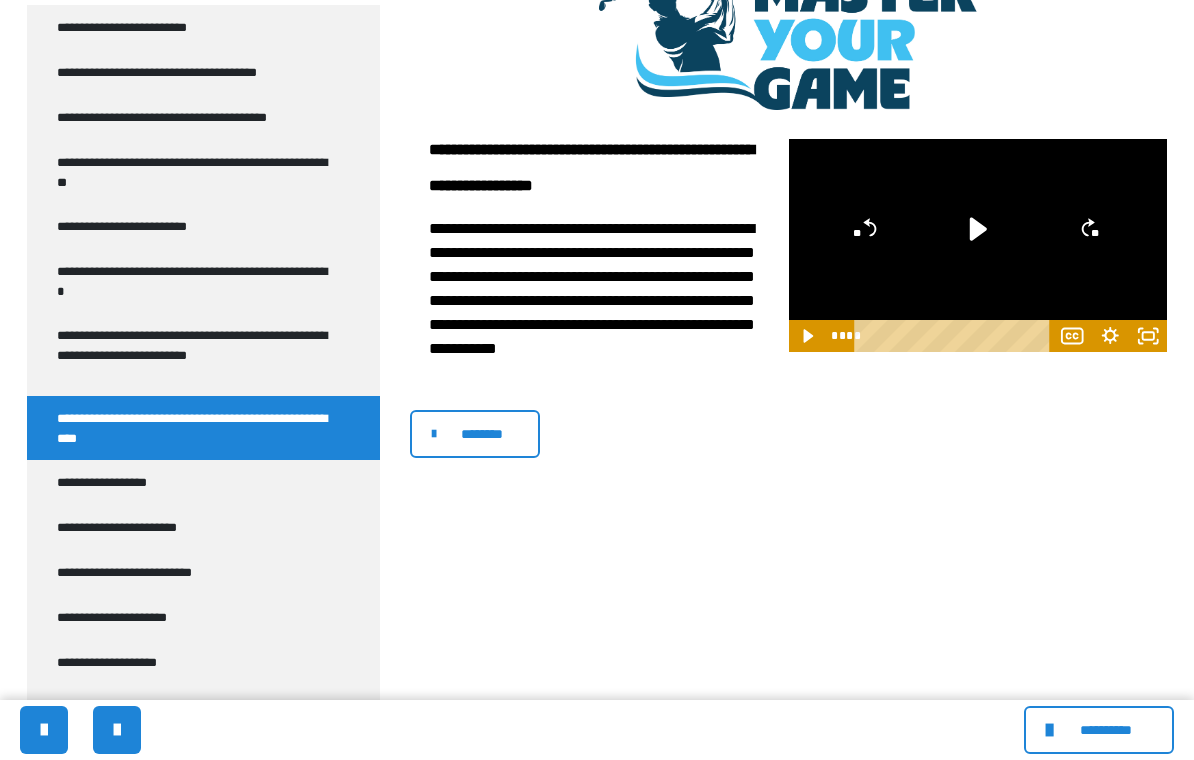 click on "**********" at bounding box center [195, 281] 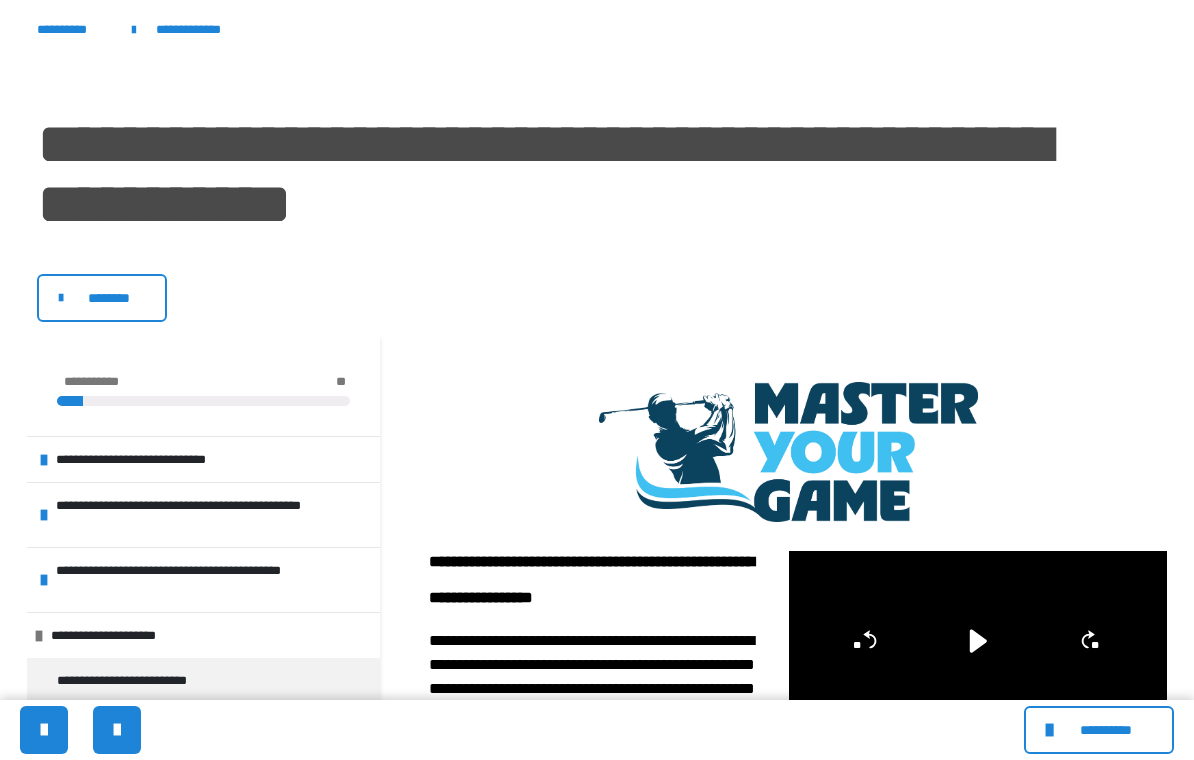 scroll, scrollTop: 0, scrollLeft: 0, axis: both 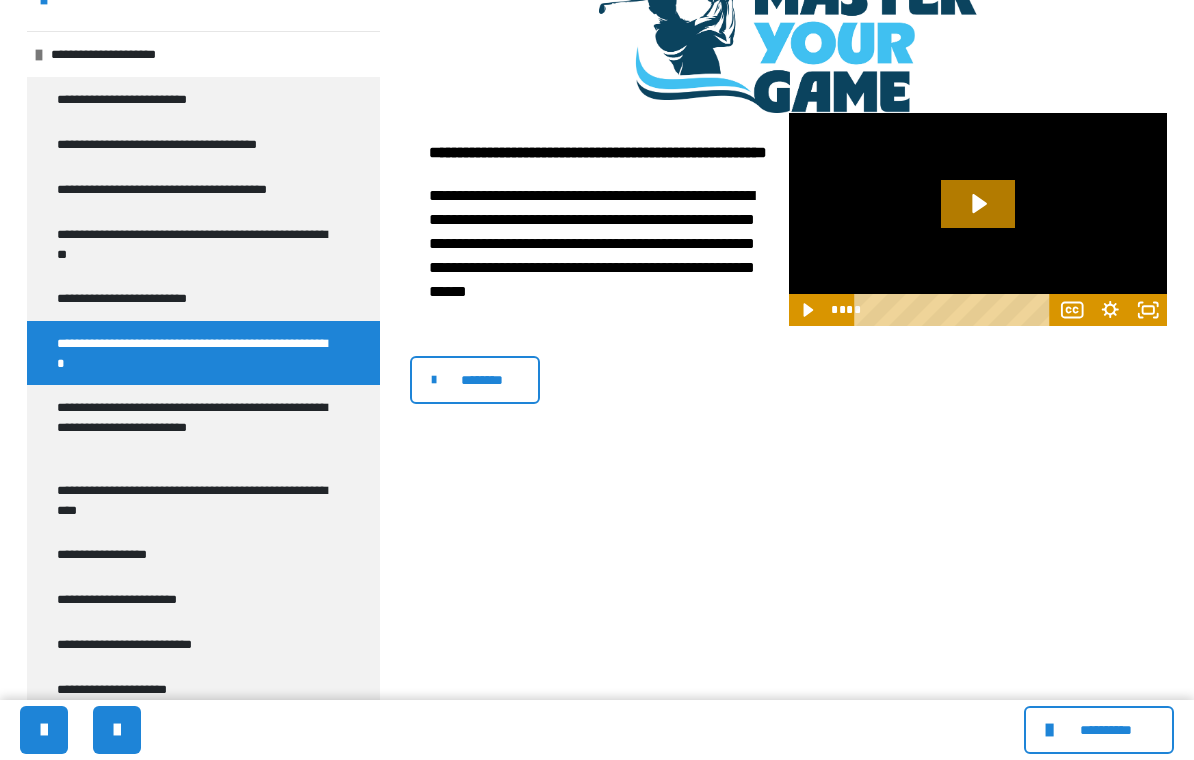 click on "**********" at bounding box center (195, 426) 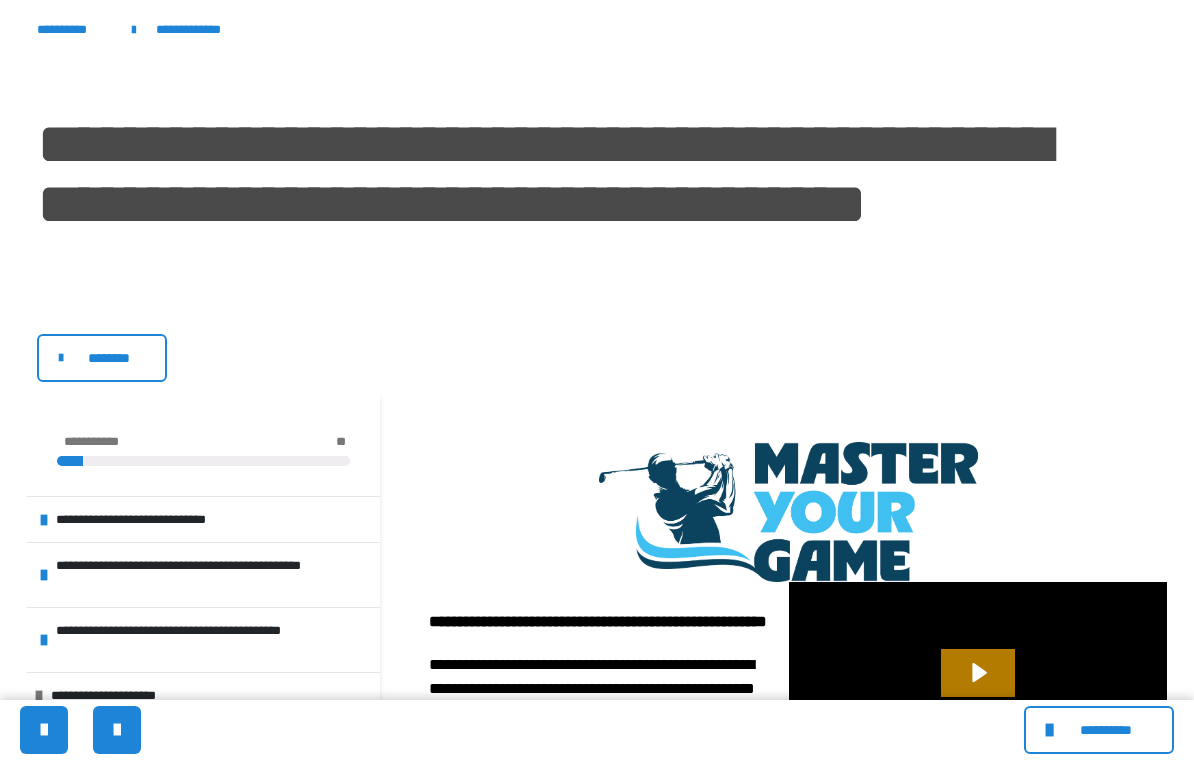 scroll, scrollTop: 0, scrollLeft: 0, axis: both 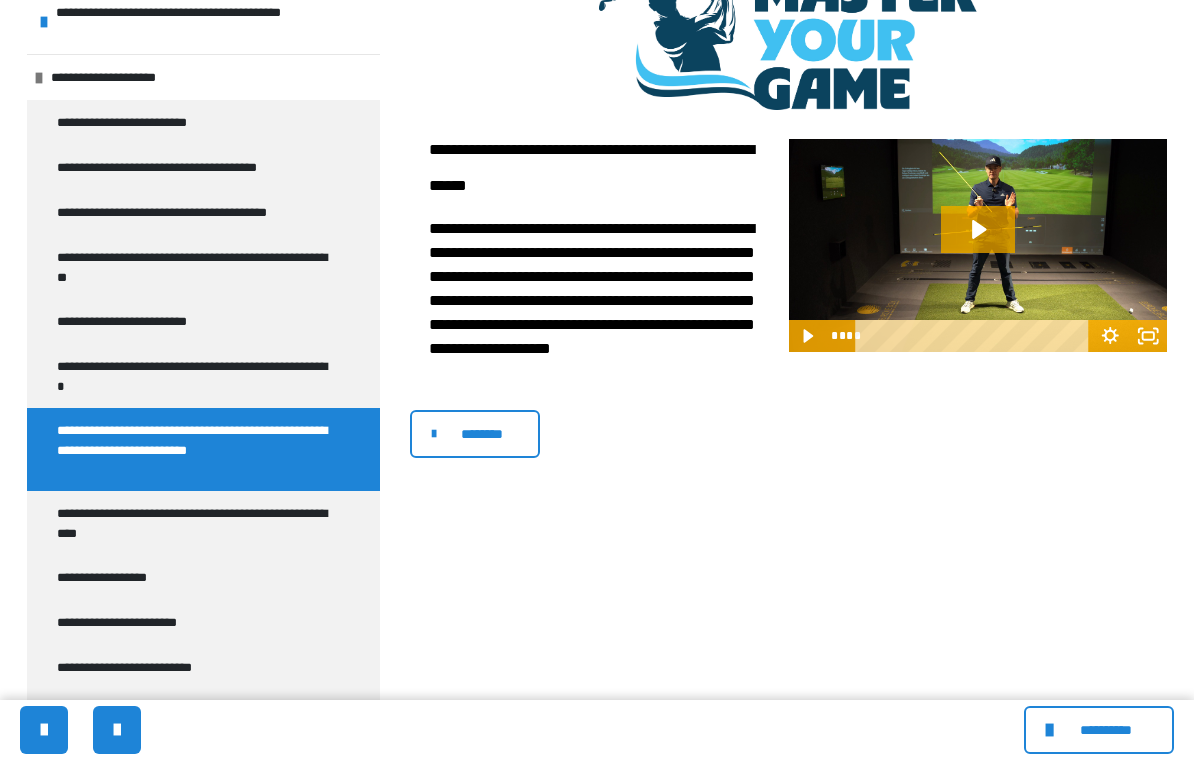 click on "**********" at bounding box center (179, 212) 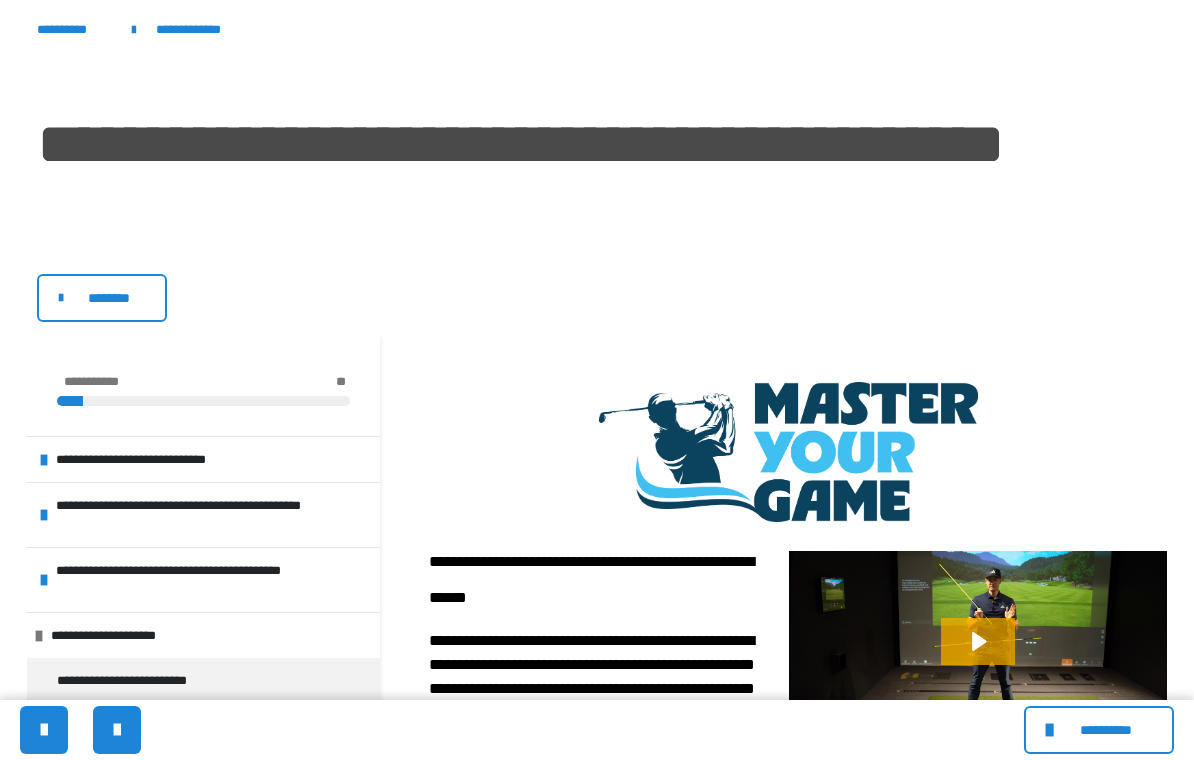 scroll, scrollTop: 0, scrollLeft: 0, axis: both 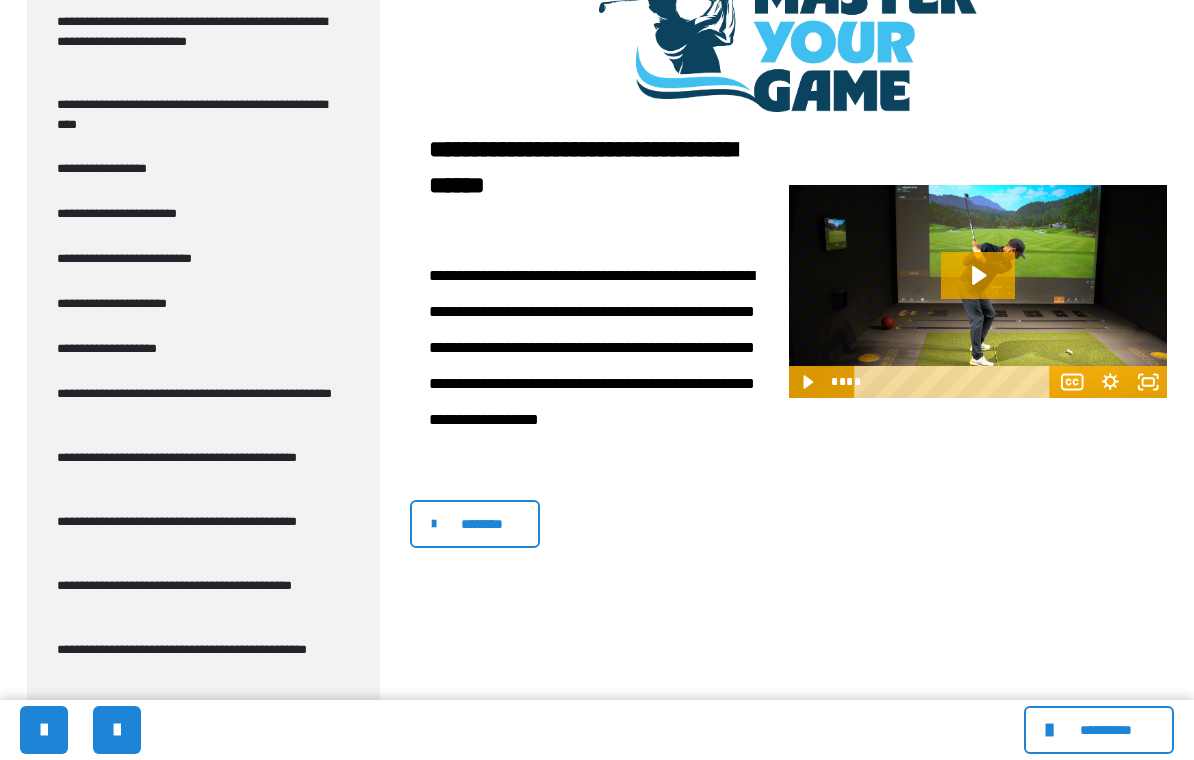 click on "**********" at bounding box center [115, 168] 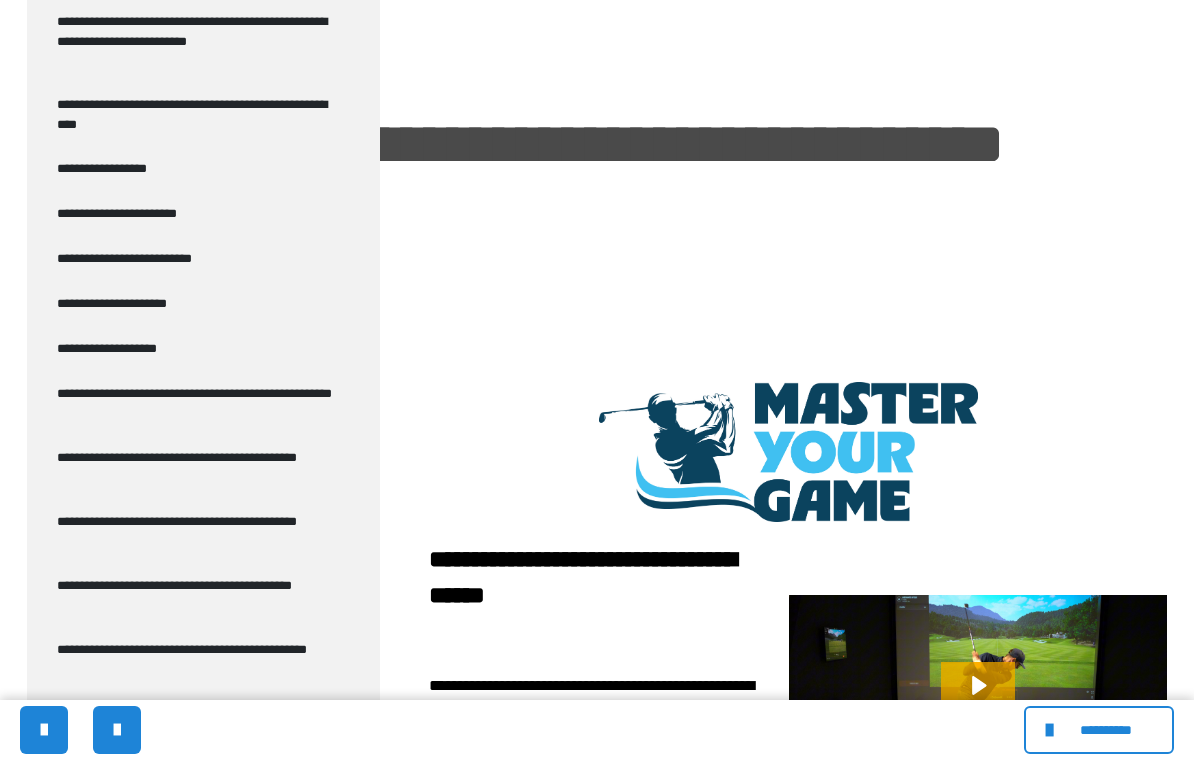 scroll, scrollTop: 0, scrollLeft: 0, axis: both 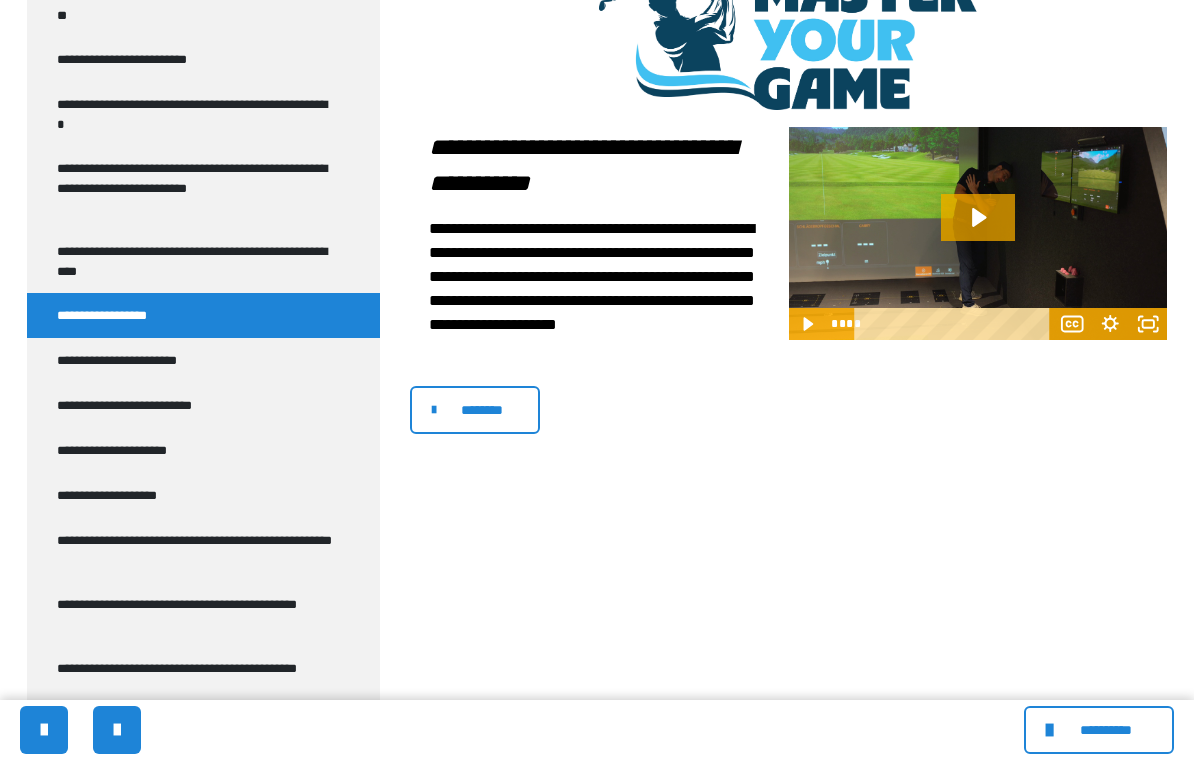 click on "**********" at bounding box center [137, 360] 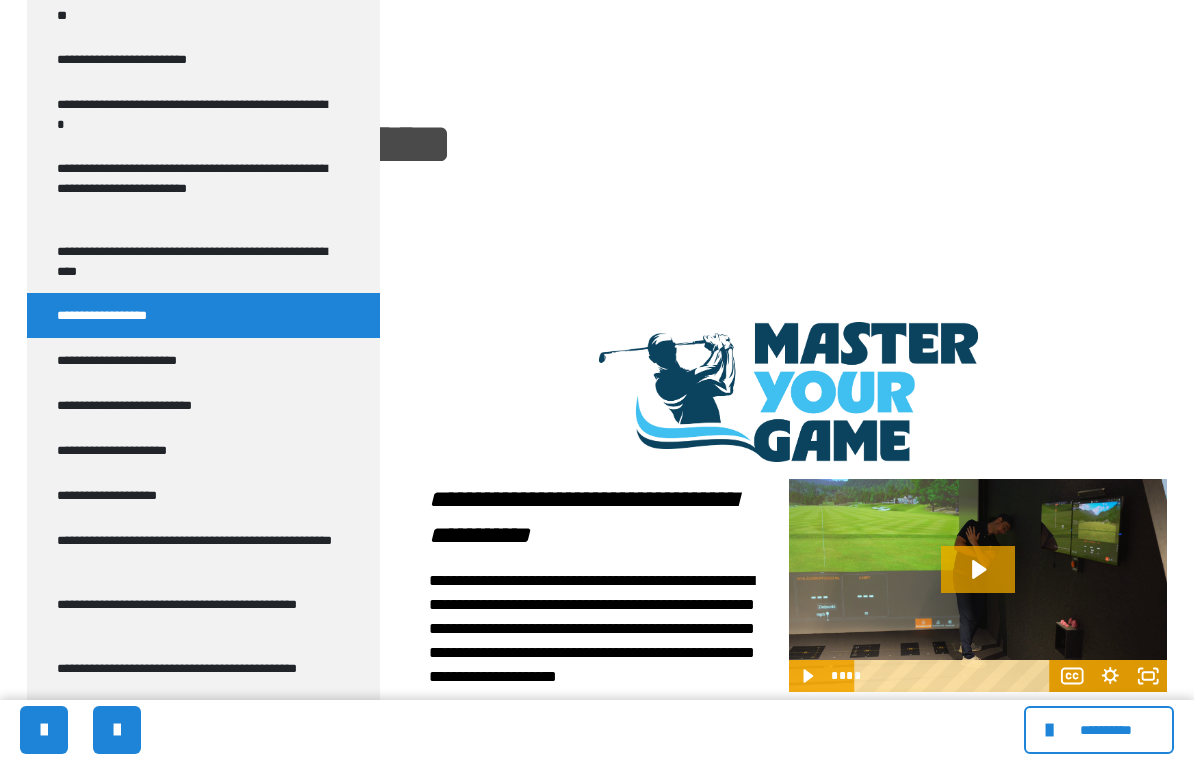 scroll, scrollTop: 0, scrollLeft: 0, axis: both 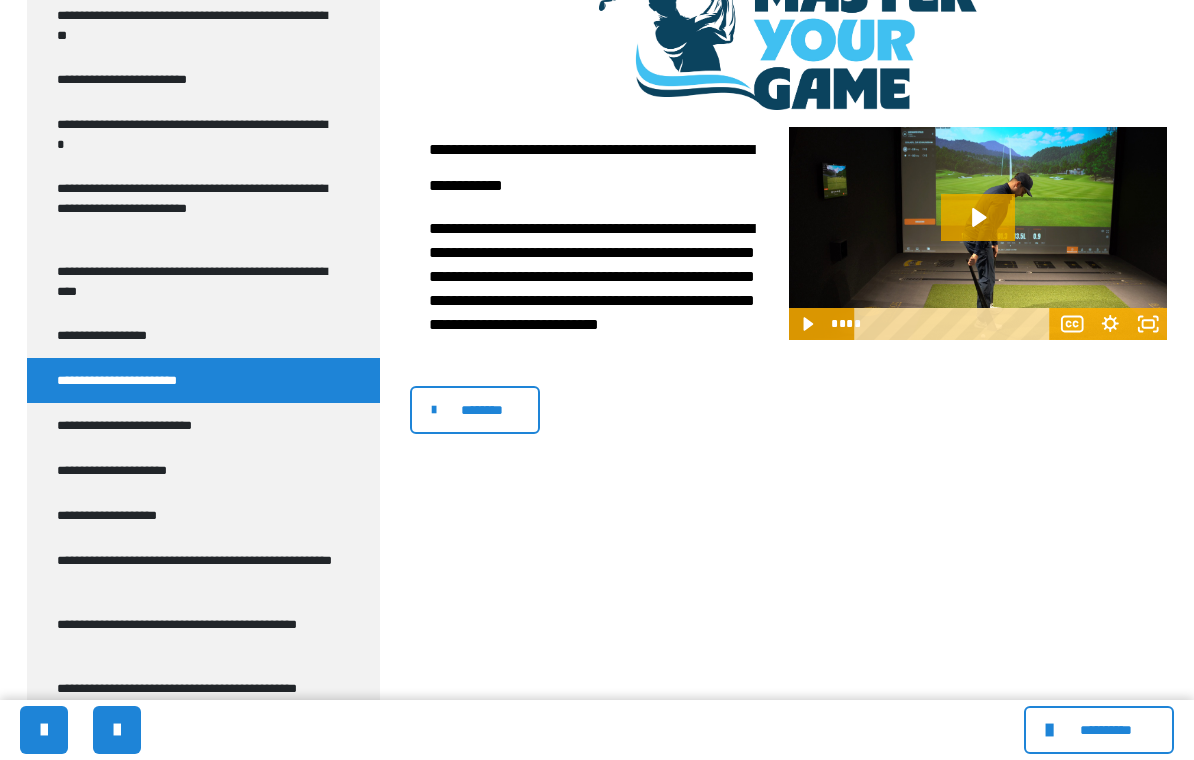 click on "**********" at bounding box center [129, 470] 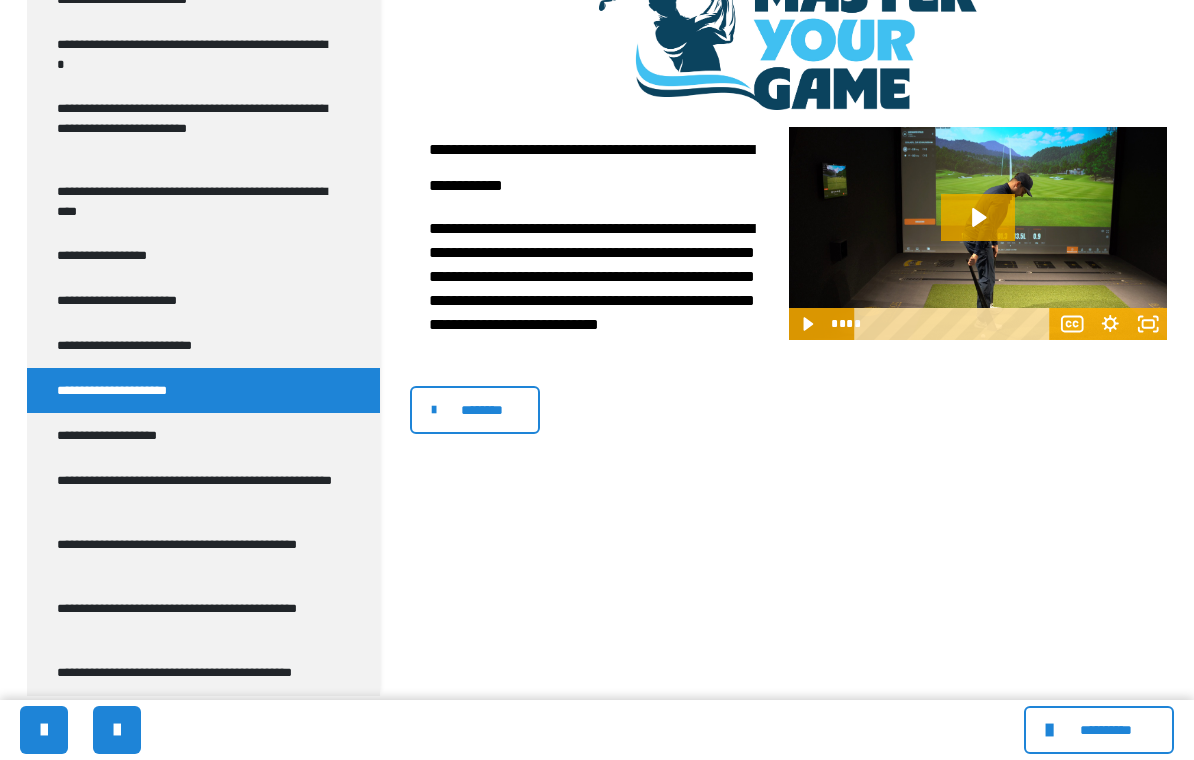 scroll, scrollTop: 0, scrollLeft: 0, axis: both 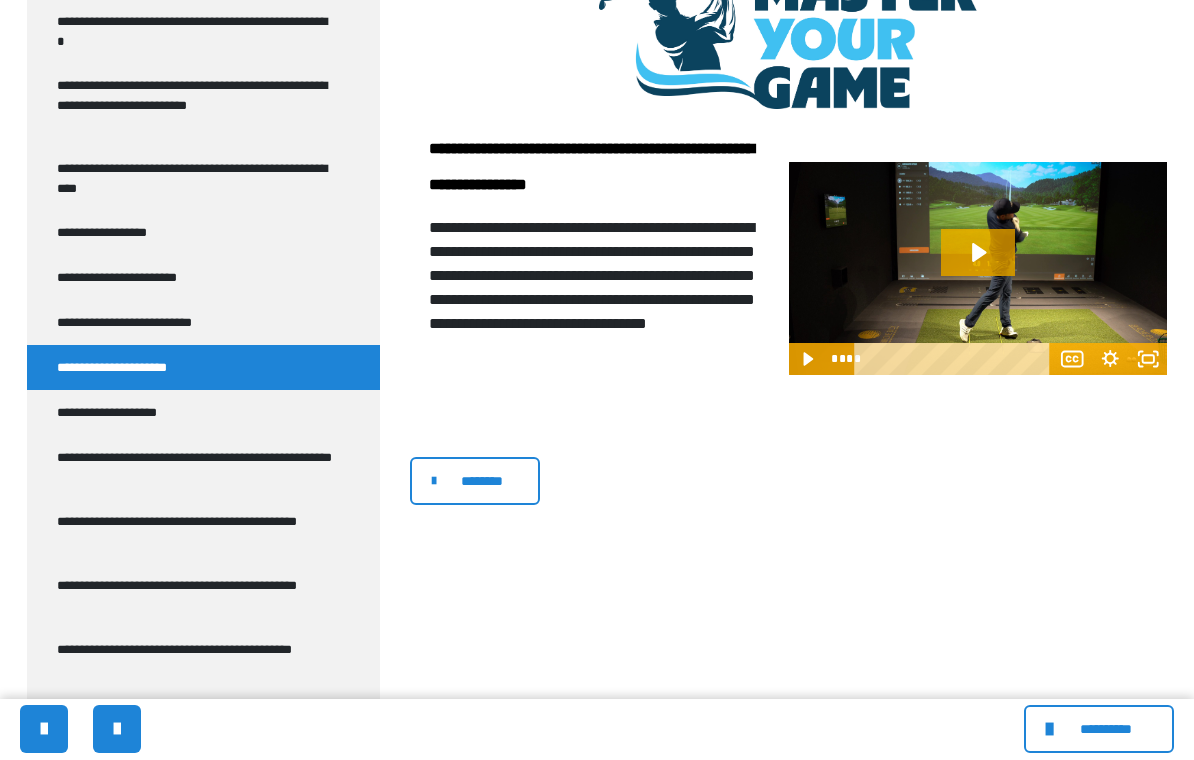 click on "**********" at bounding box center [195, 468] 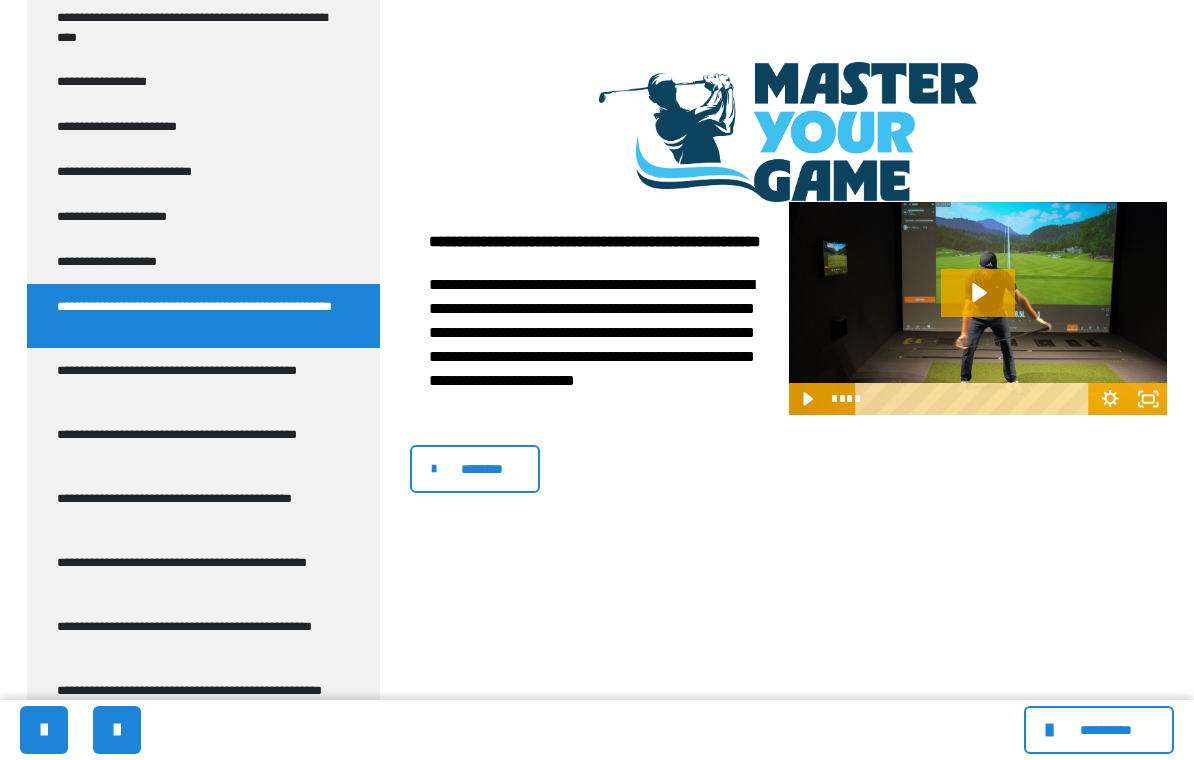 click on "**********" at bounding box center (195, 380) 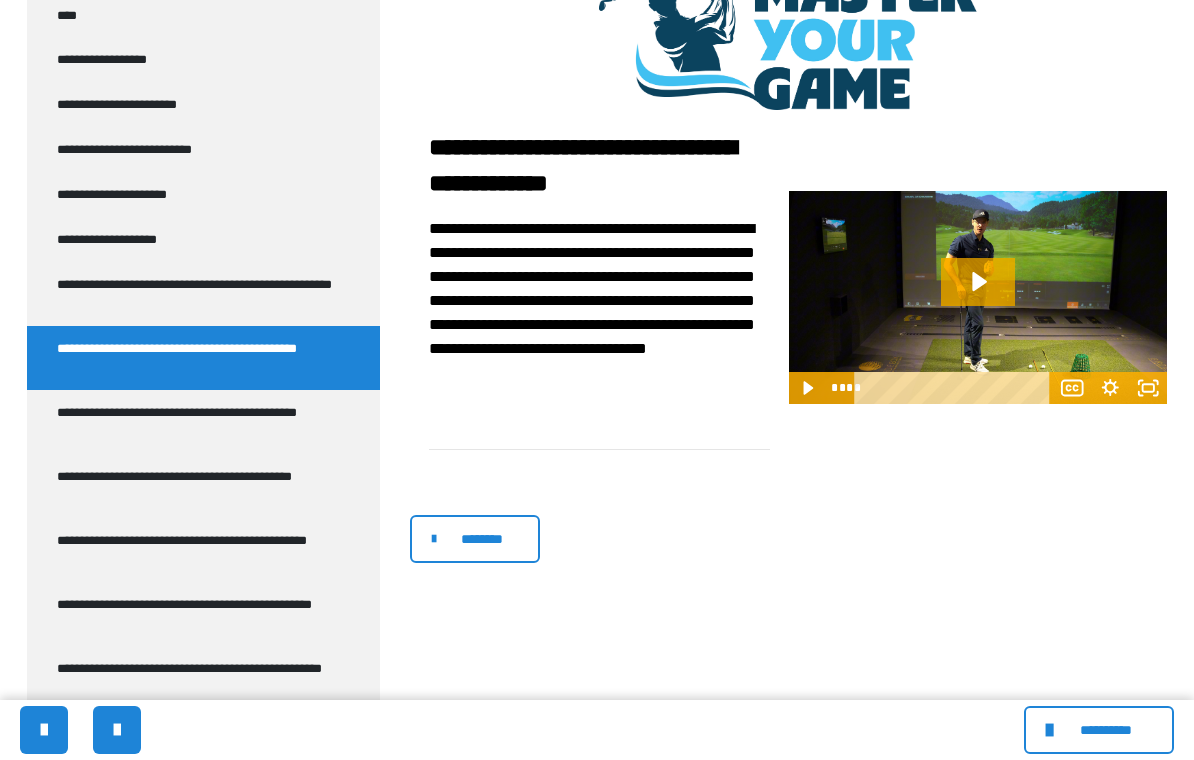 click on "**********" at bounding box center (195, 614) 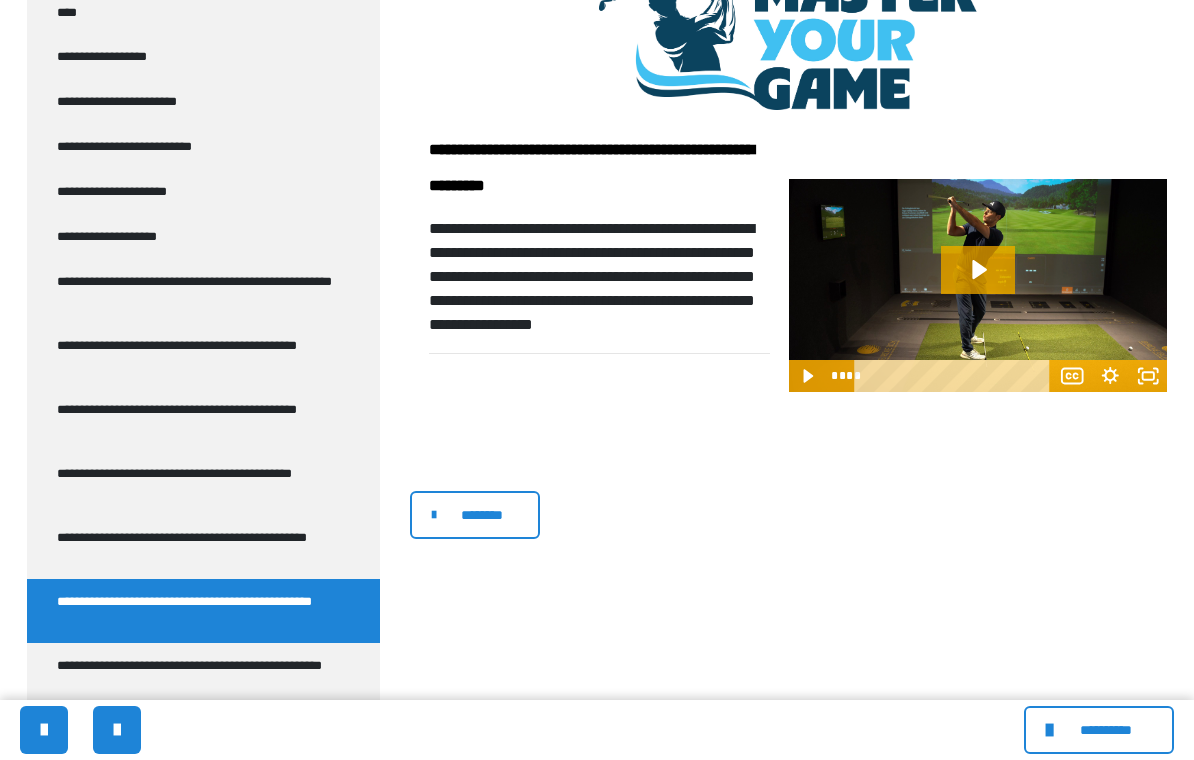 click 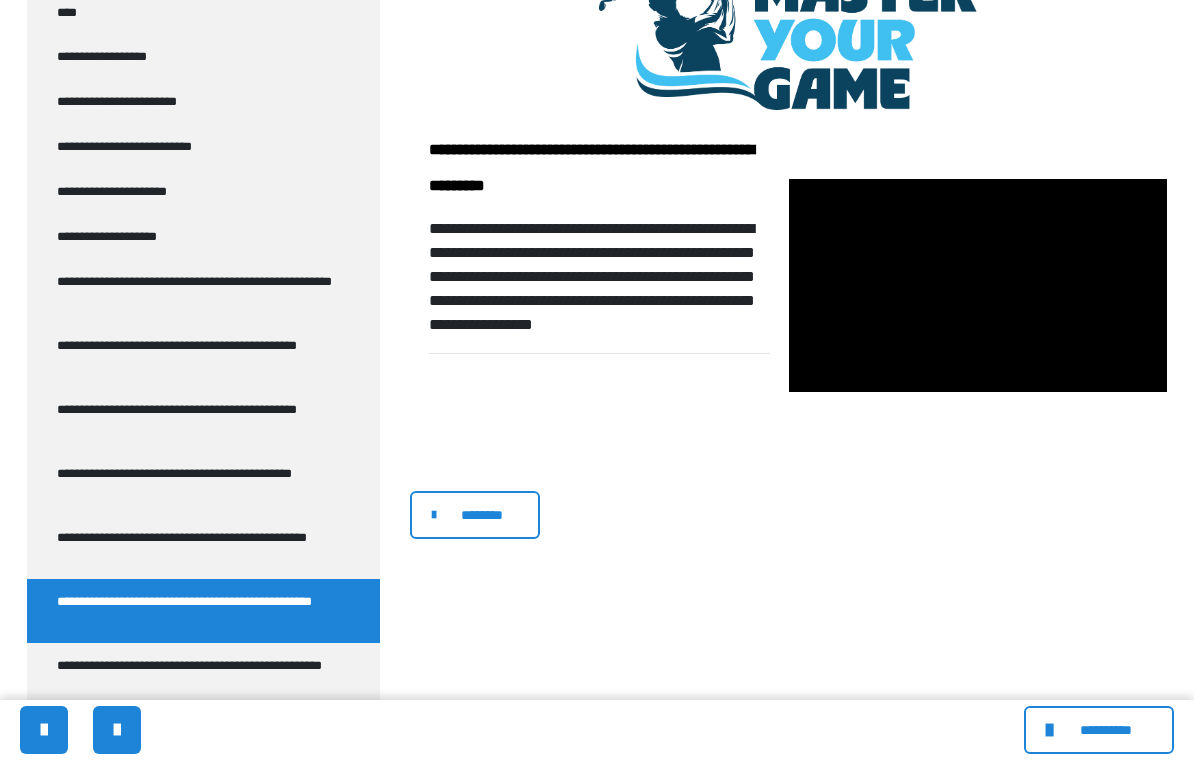 click at bounding box center (978, 285) 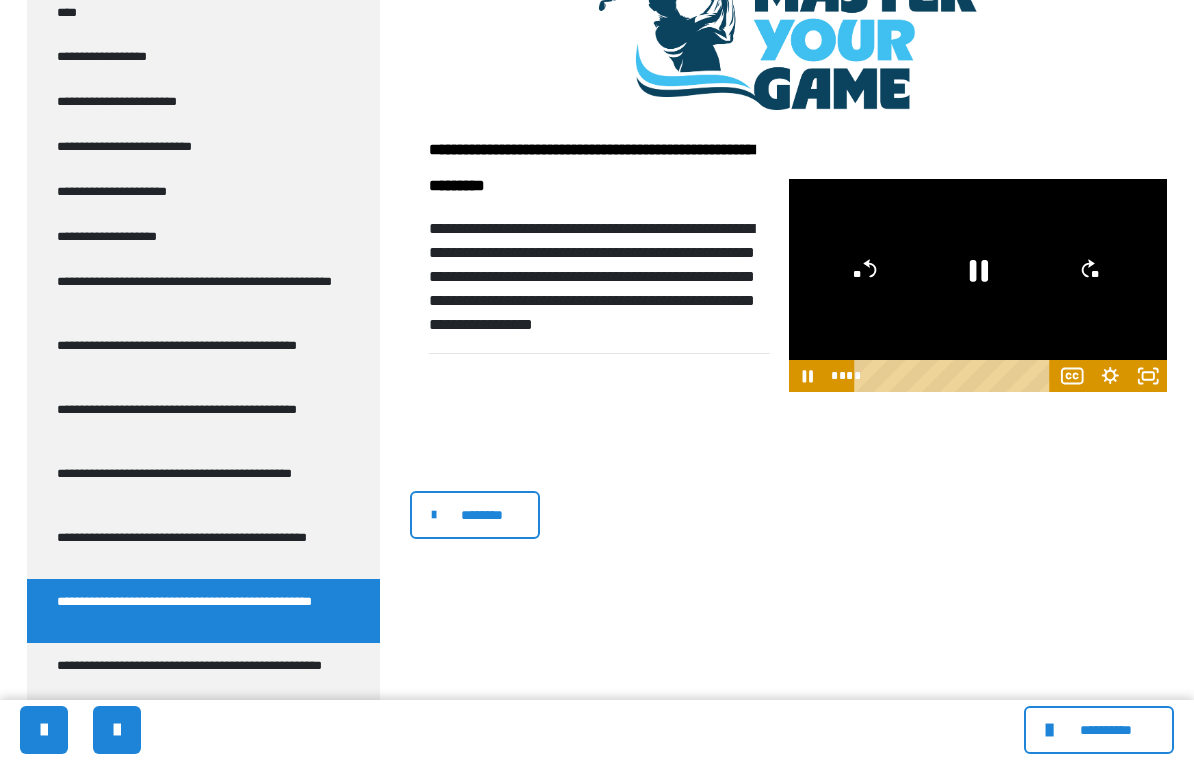 click 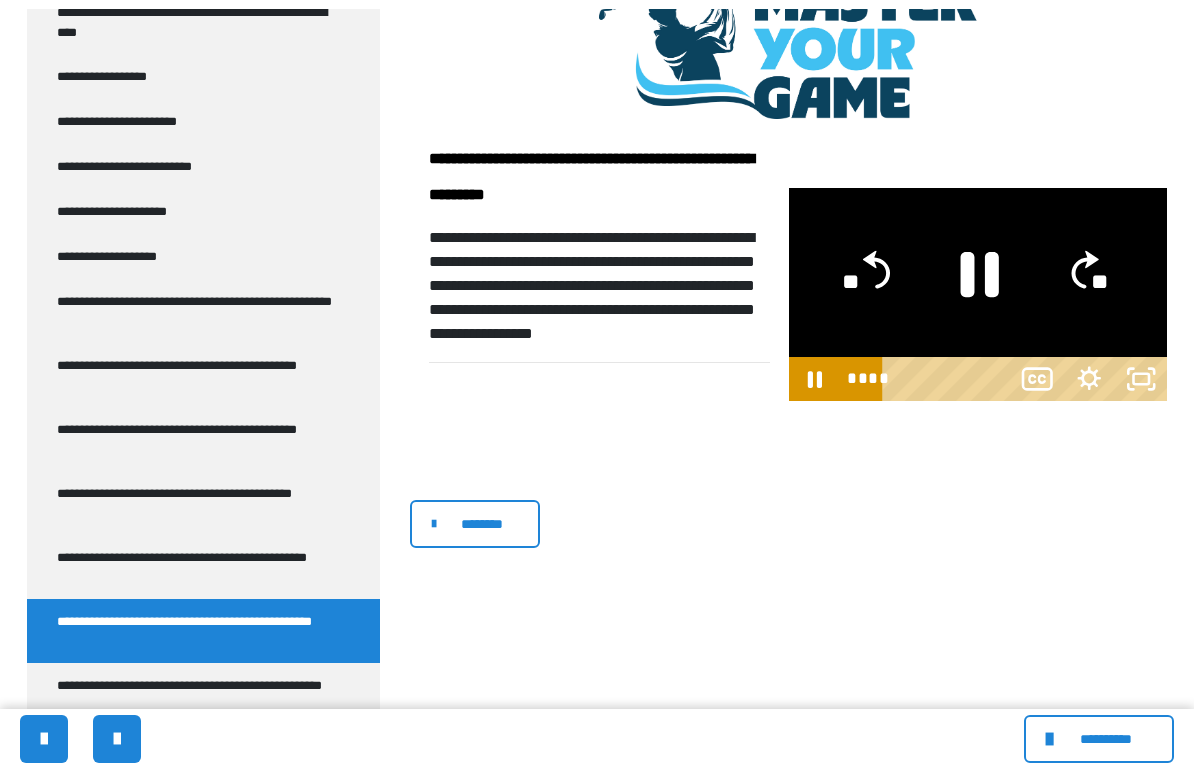 scroll, scrollTop: 24, scrollLeft: 0, axis: vertical 